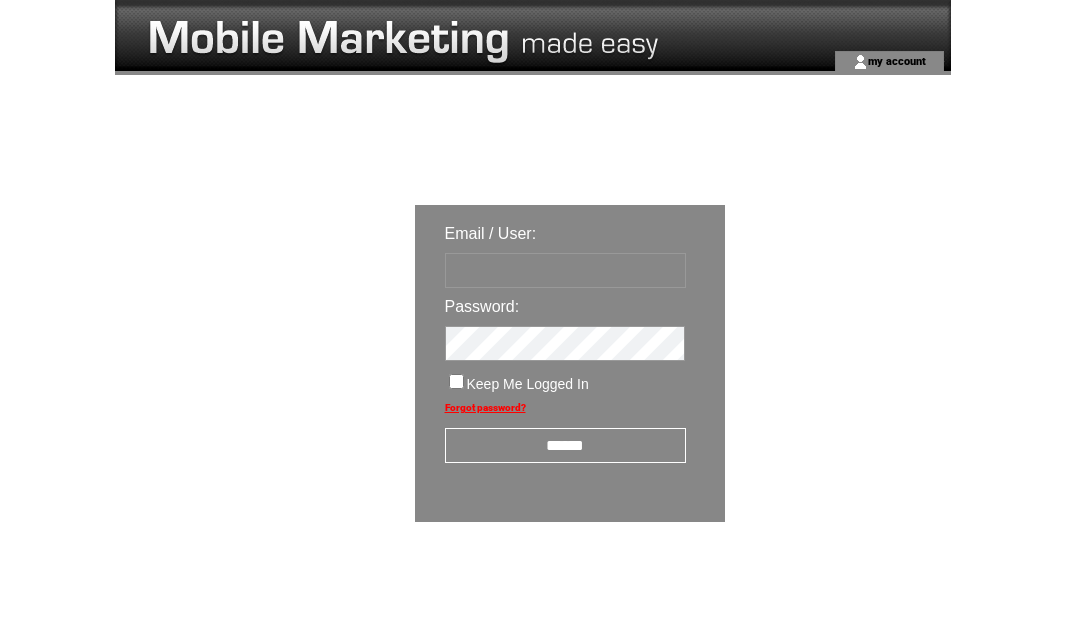 scroll, scrollTop: 0, scrollLeft: 0, axis: both 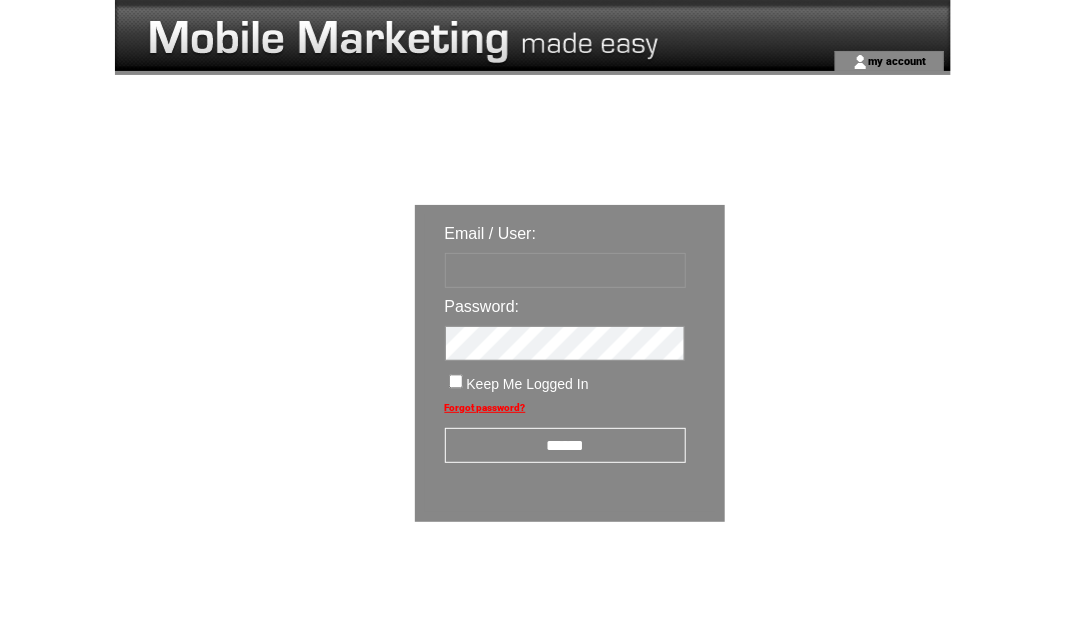 type on "********" 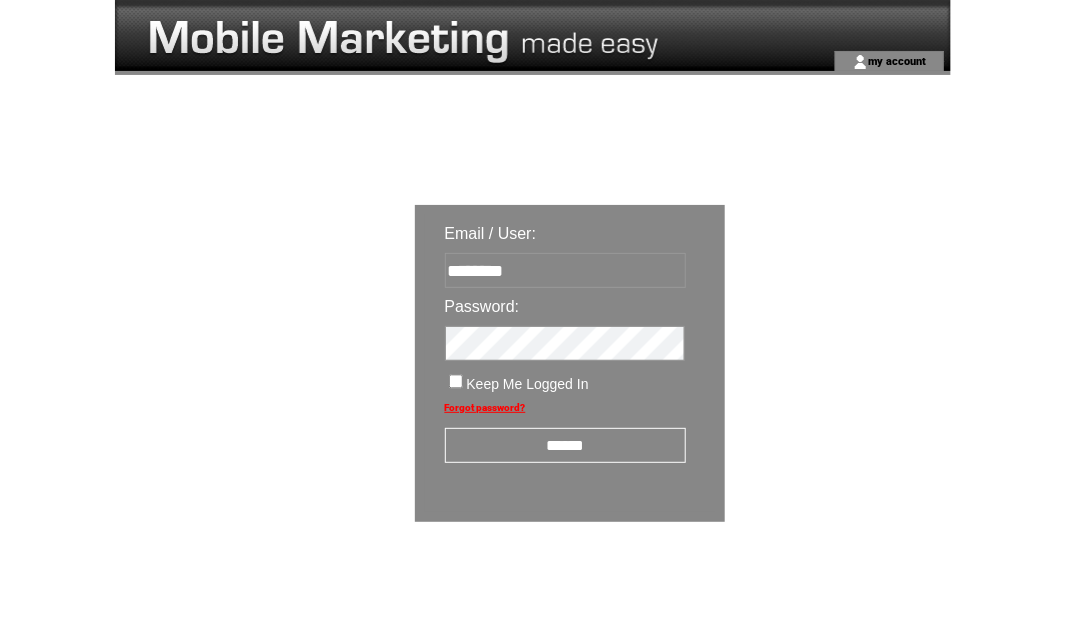 click on "******" at bounding box center (565, 445) 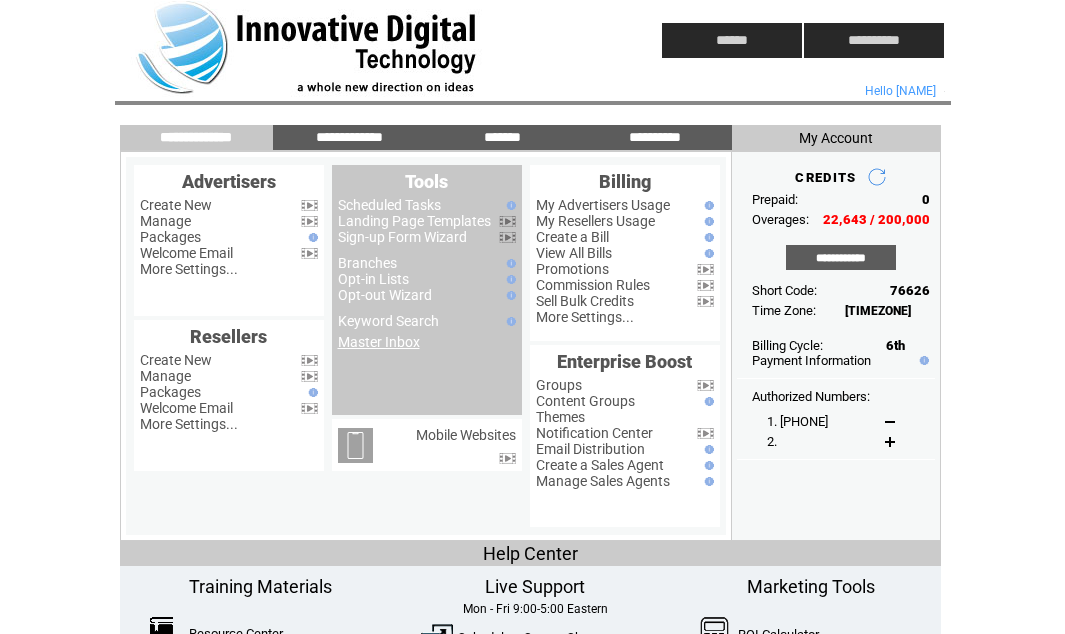 scroll, scrollTop: 0, scrollLeft: 0, axis: both 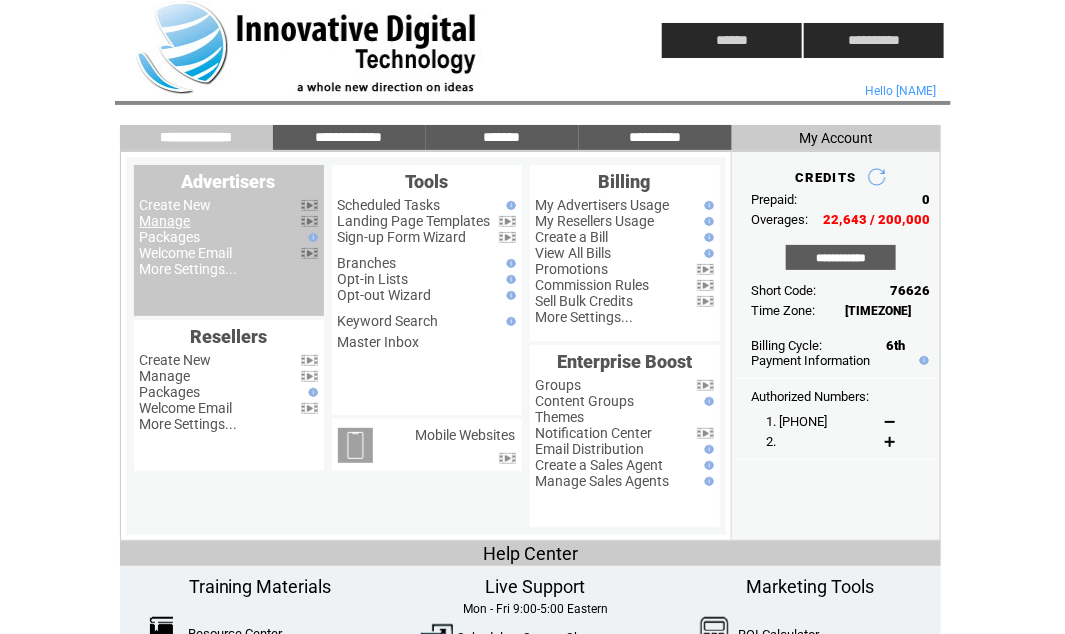 click on "Manage" at bounding box center (165, 221) 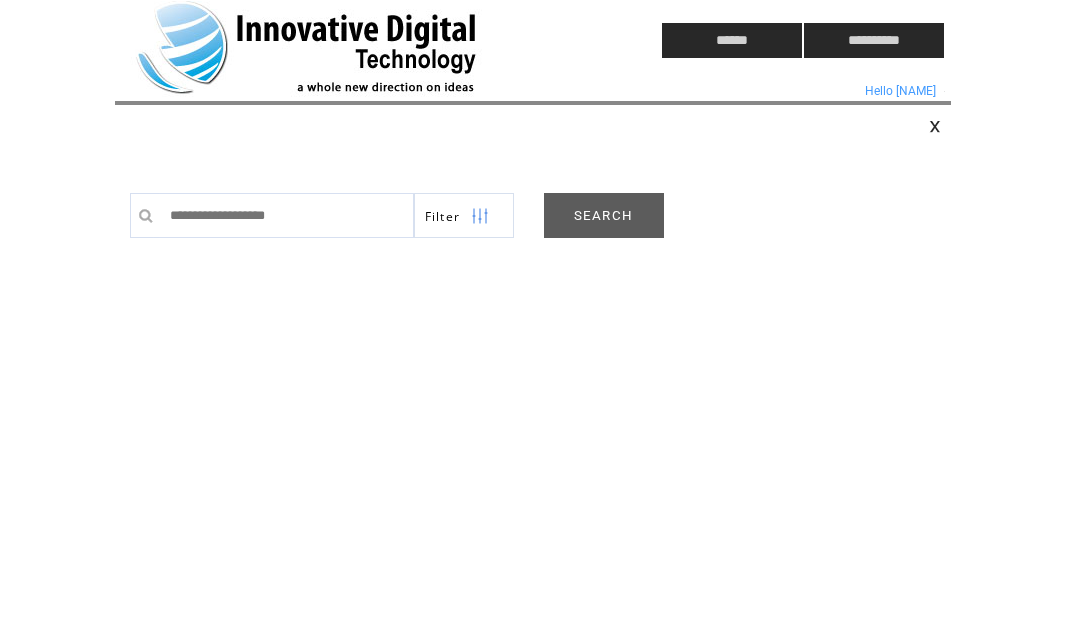 scroll, scrollTop: 0, scrollLeft: 0, axis: both 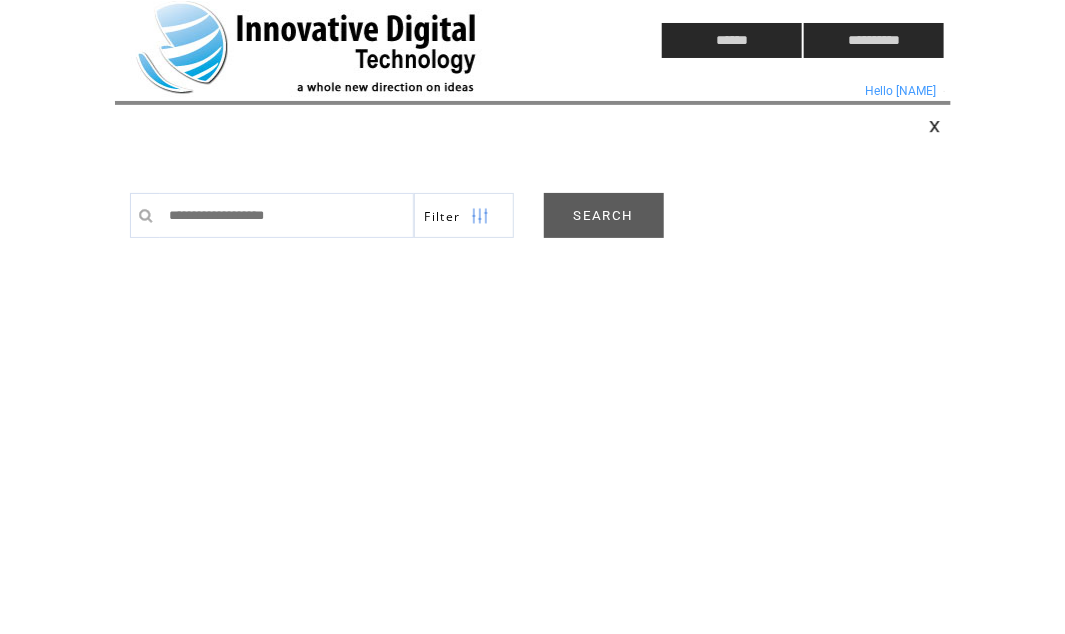 click on "SEARCH" at bounding box center (604, 215) 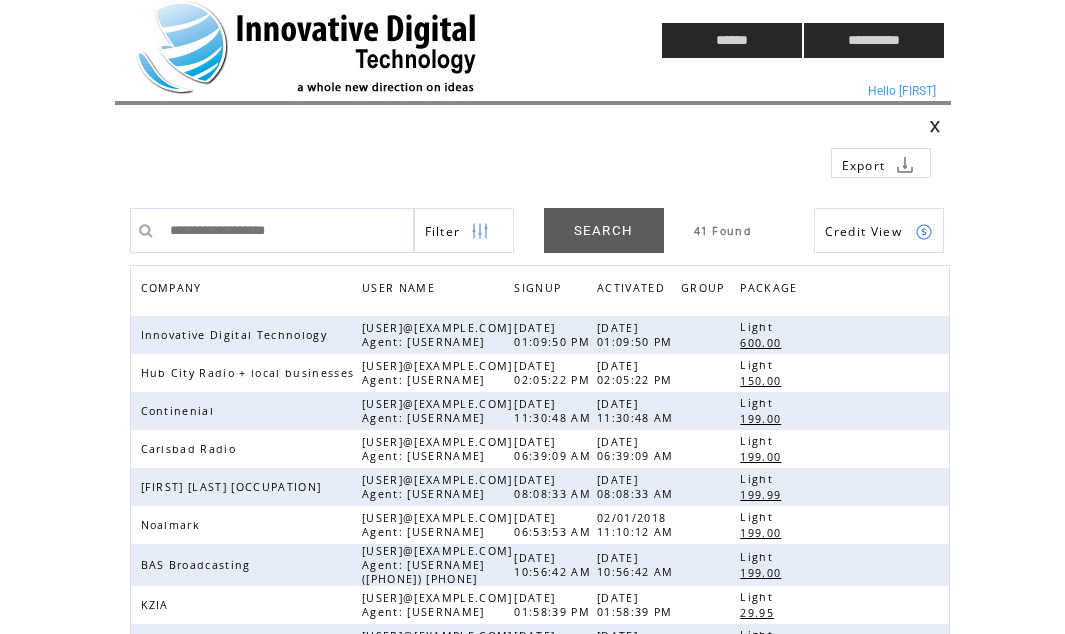 scroll, scrollTop: 0, scrollLeft: 0, axis: both 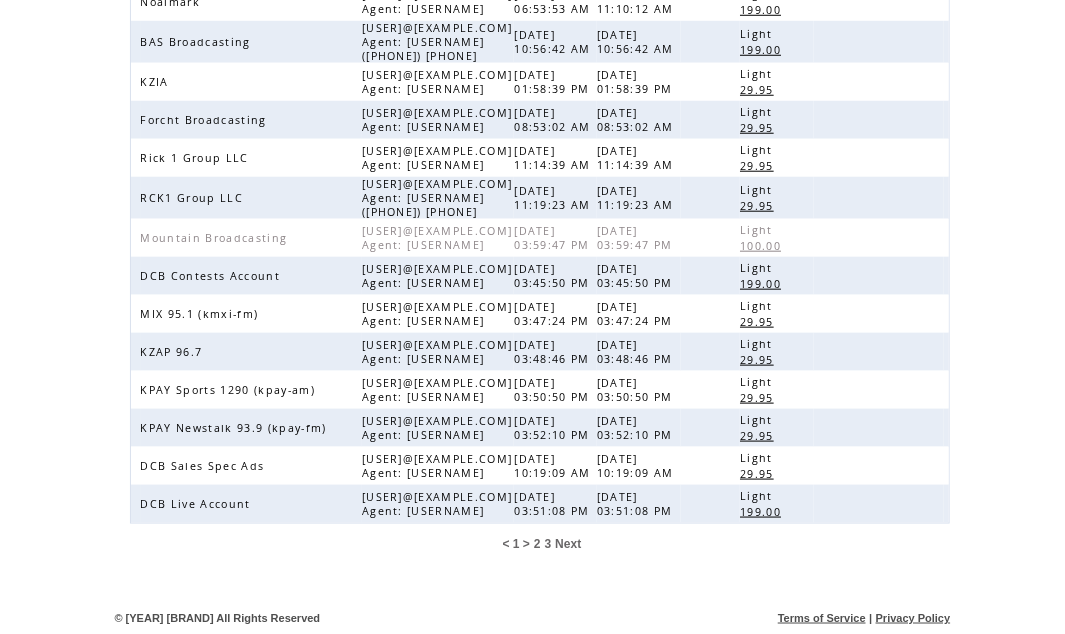 click on "3" at bounding box center [548, 544] 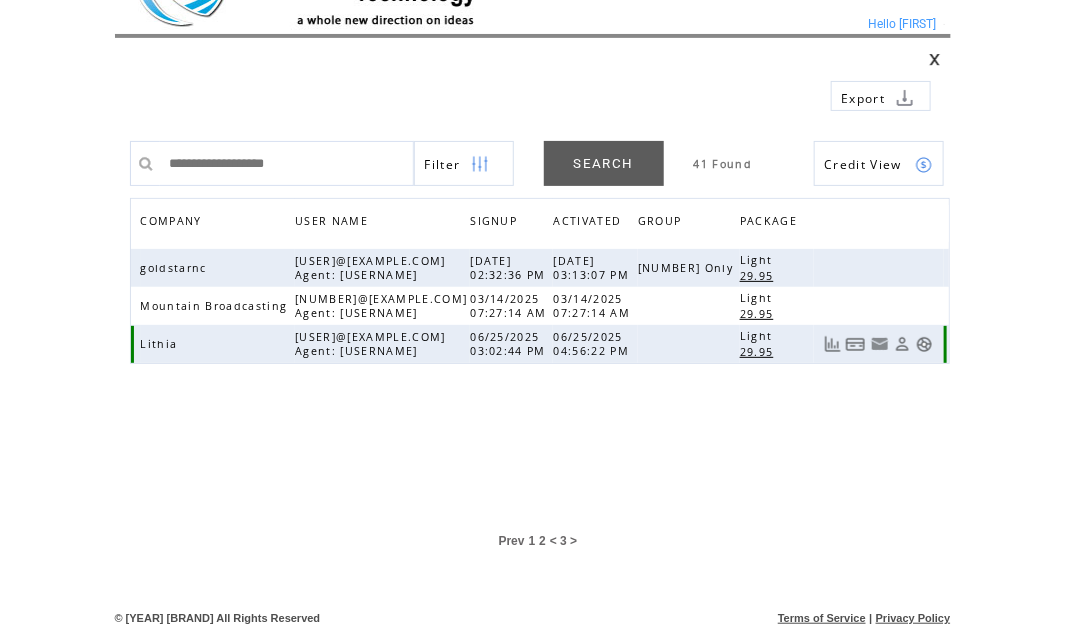 click at bounding box center (924, 344) 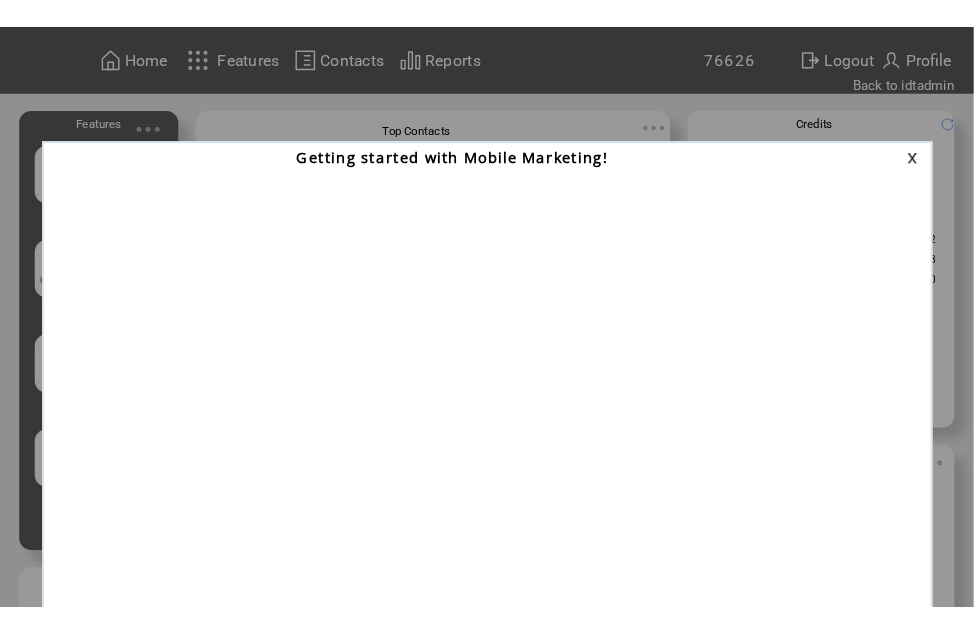 scroll, scrollTop: 0, scrollLeft: 0, axis: both 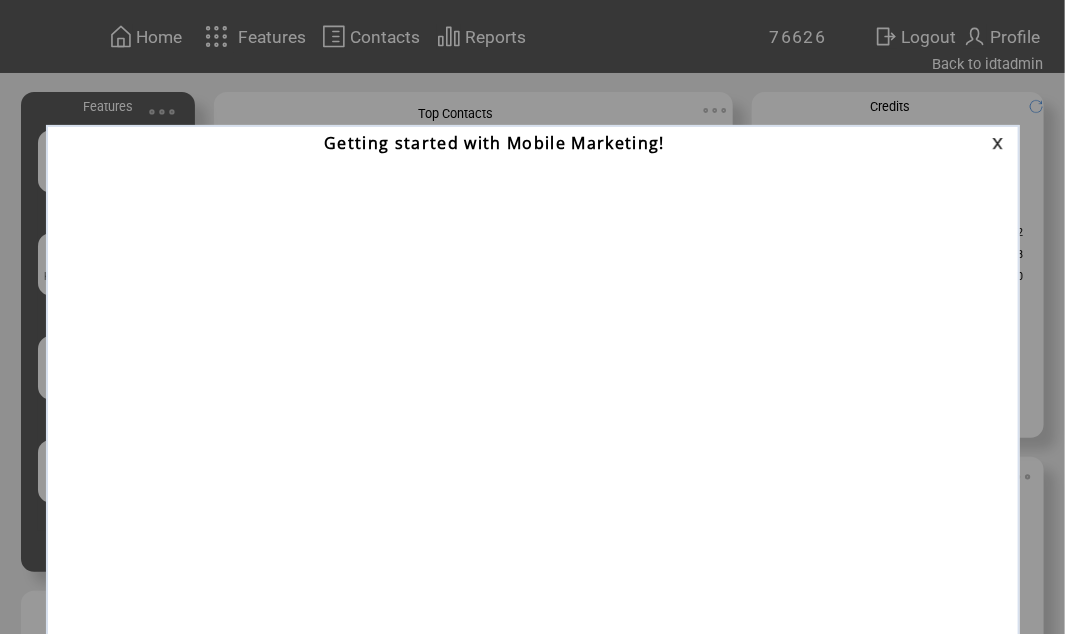 click at bounding box center (1001, 143) 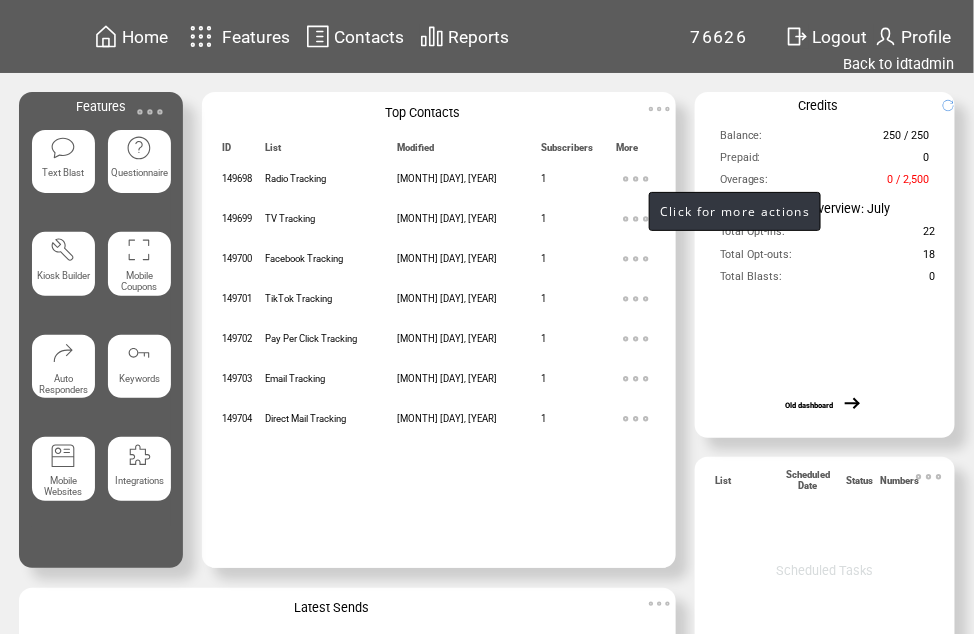 click at bounding box center [636, 179] 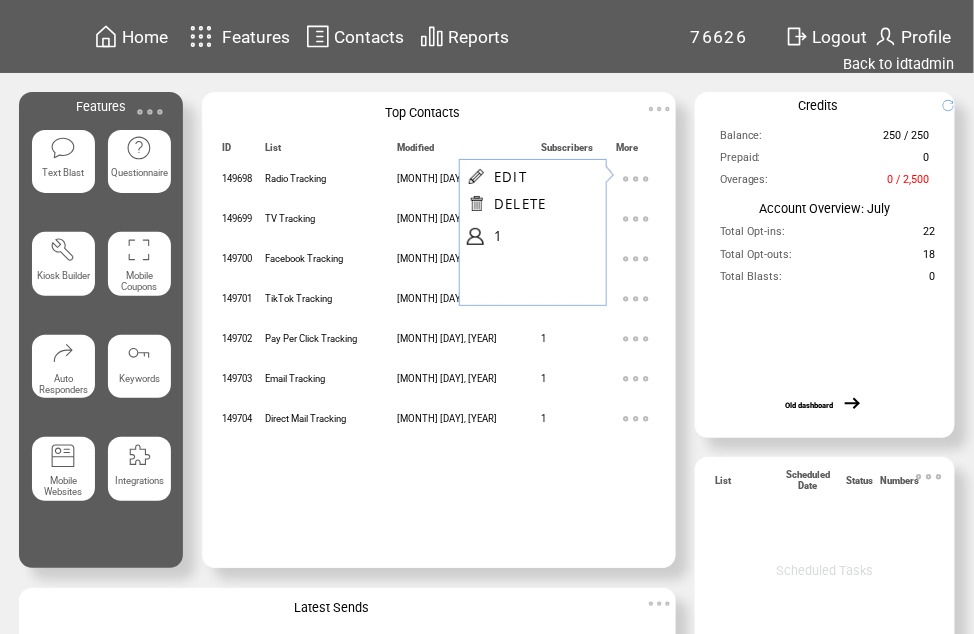 click at bounding box center (579, 481) 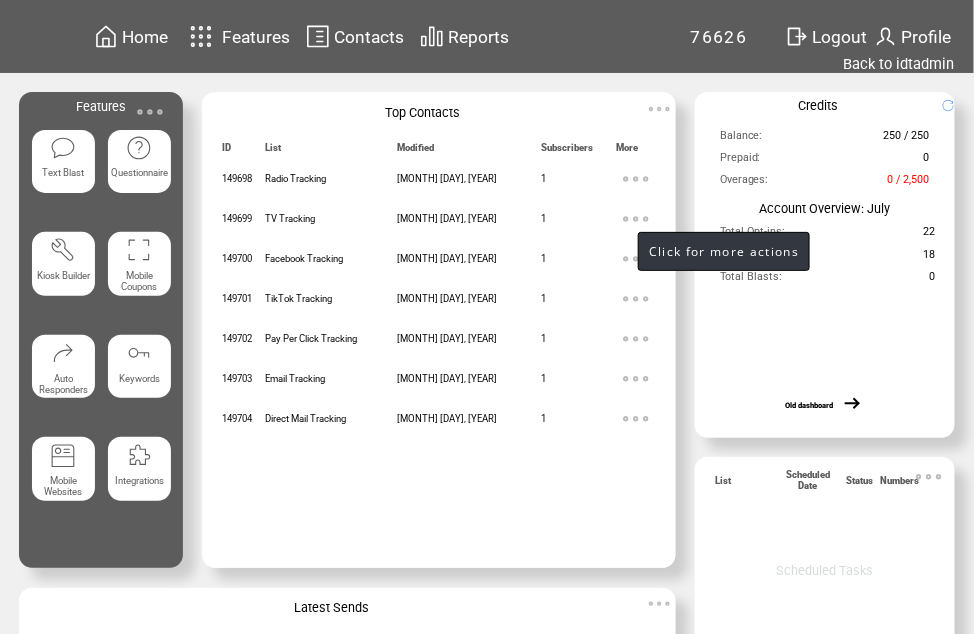 click at bounding box center (636, 219) 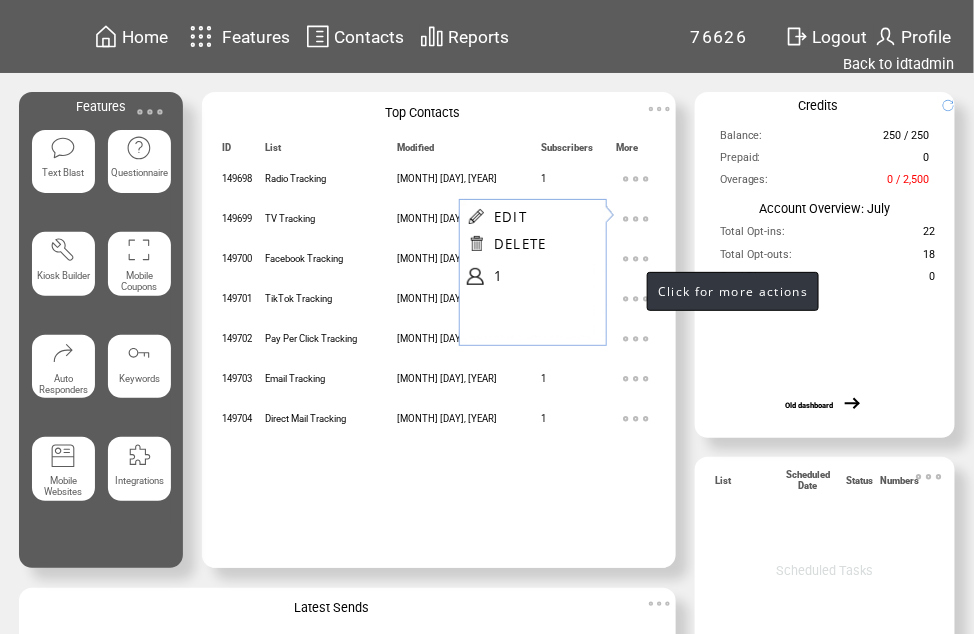 click at bounding box center (636, 259) 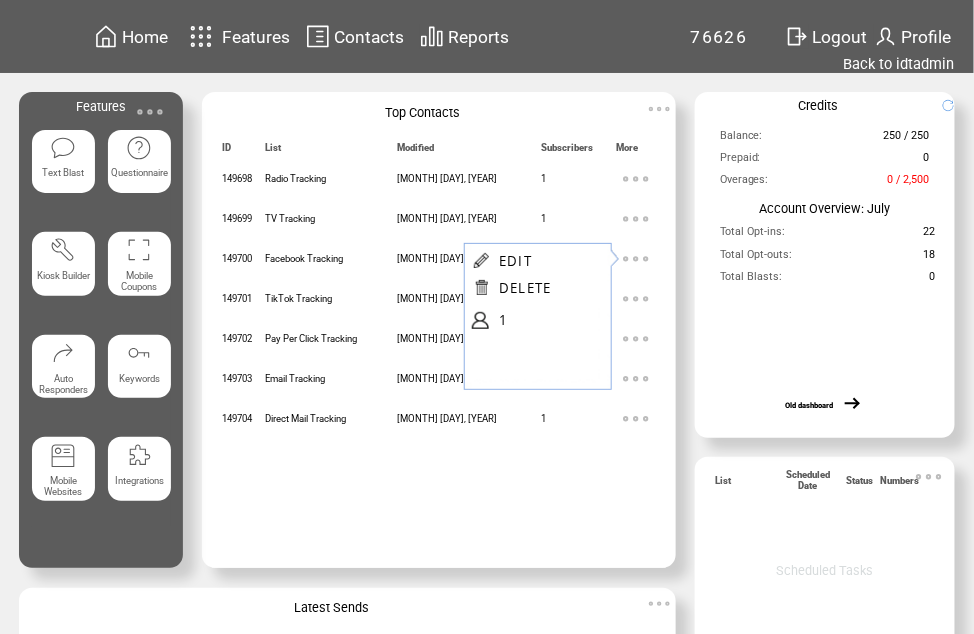 click at bounding box center [579, 498] 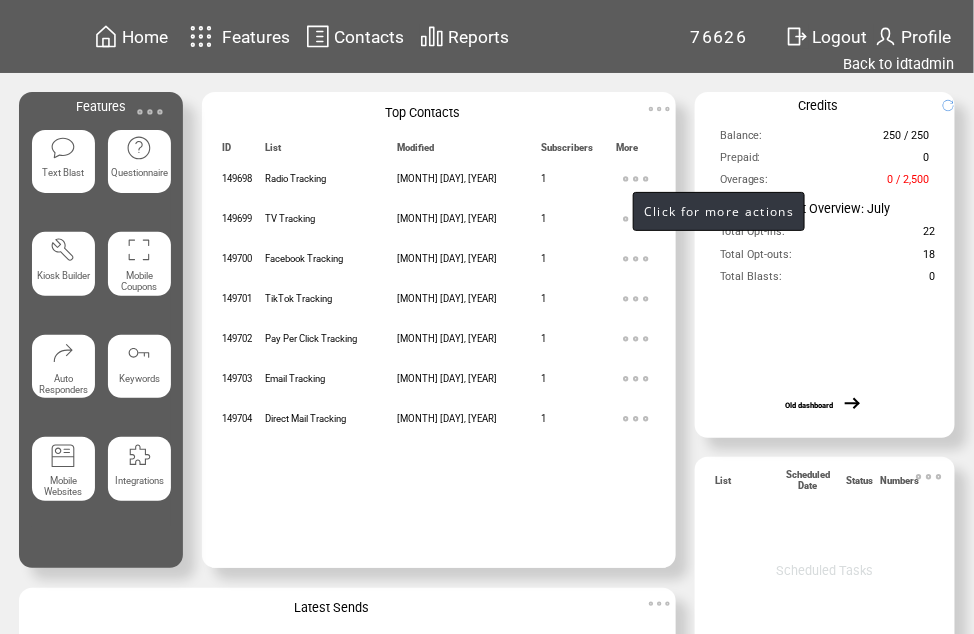 click at bounding box center [636, 179] 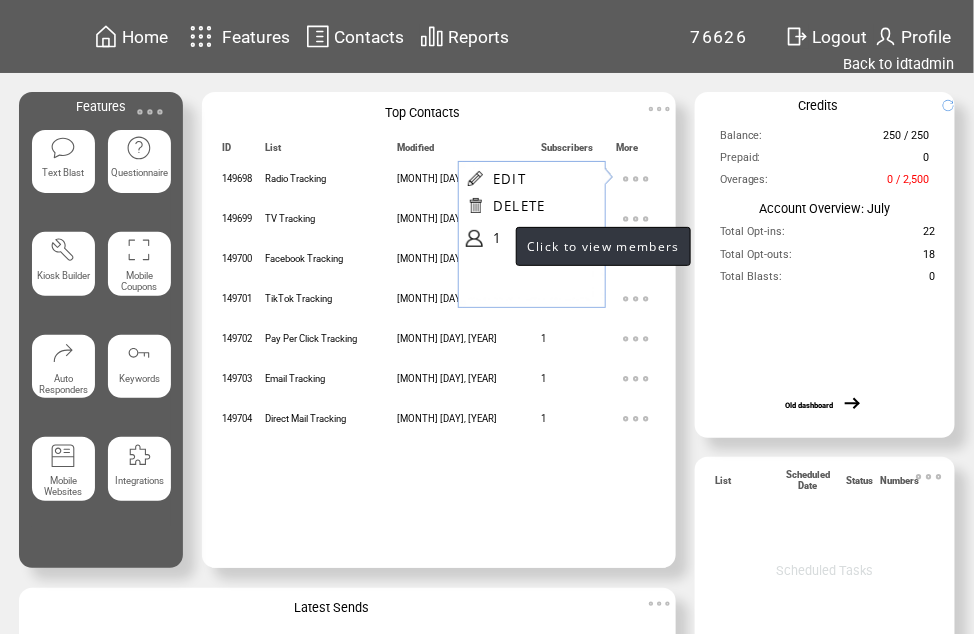 click on "1" at bounding box center [543, 238] 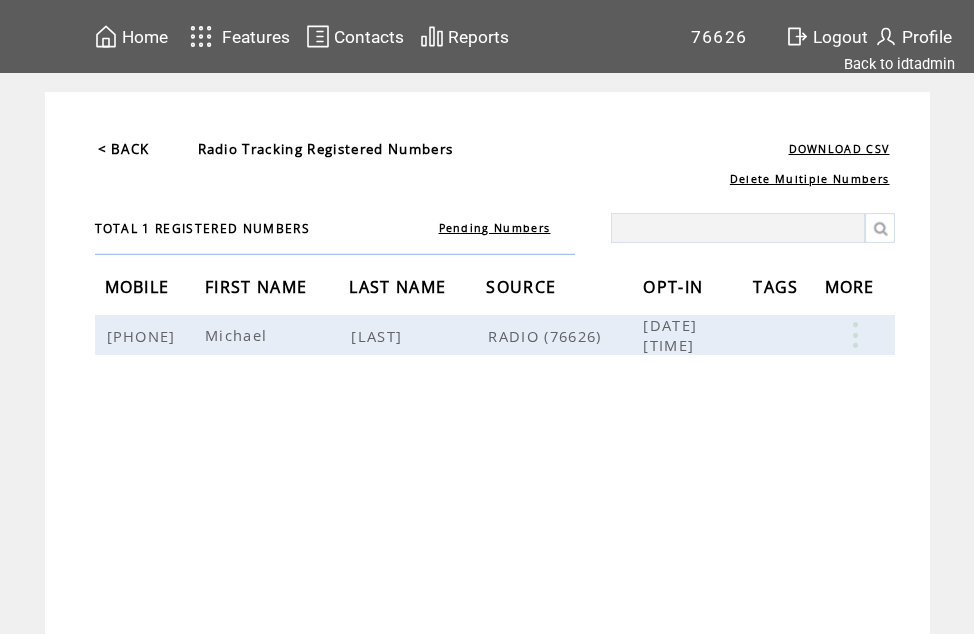 scroll, scrollTop: 0, scrollLeft: 0, axis: both 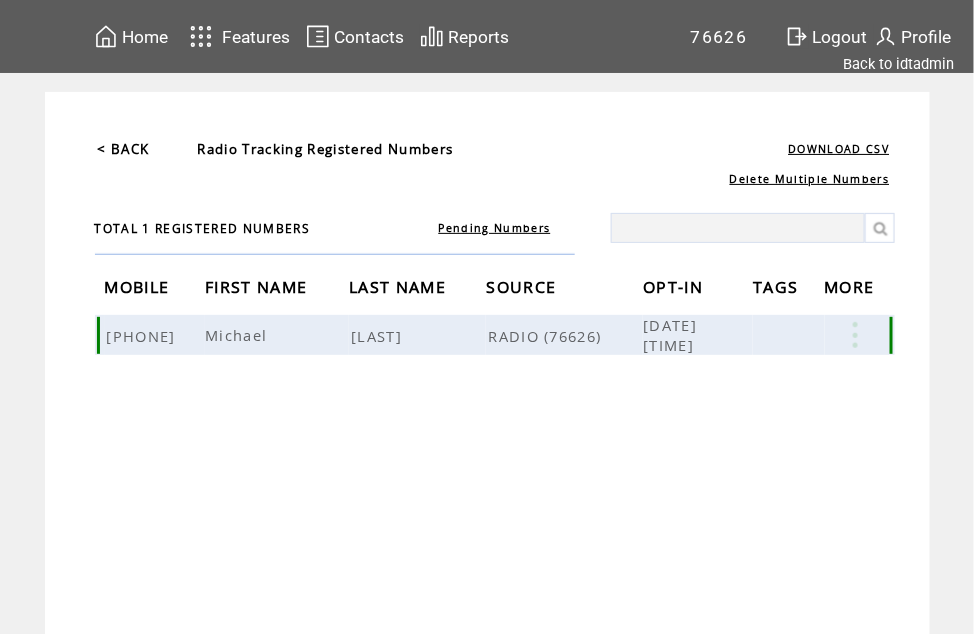 click at bounding box center [855, 335] 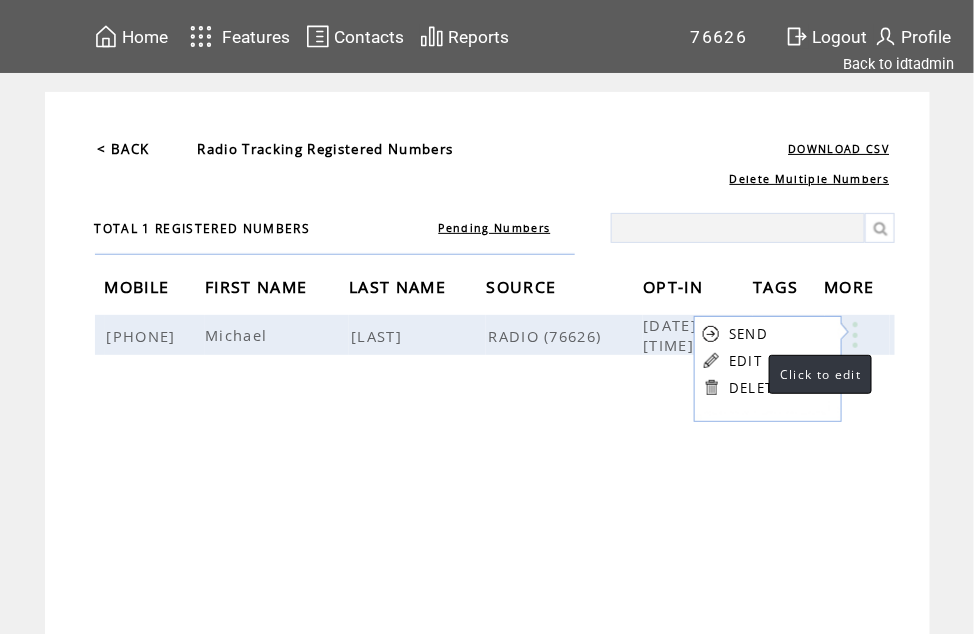 click on "EDIT" at bounding box center [745, 361] 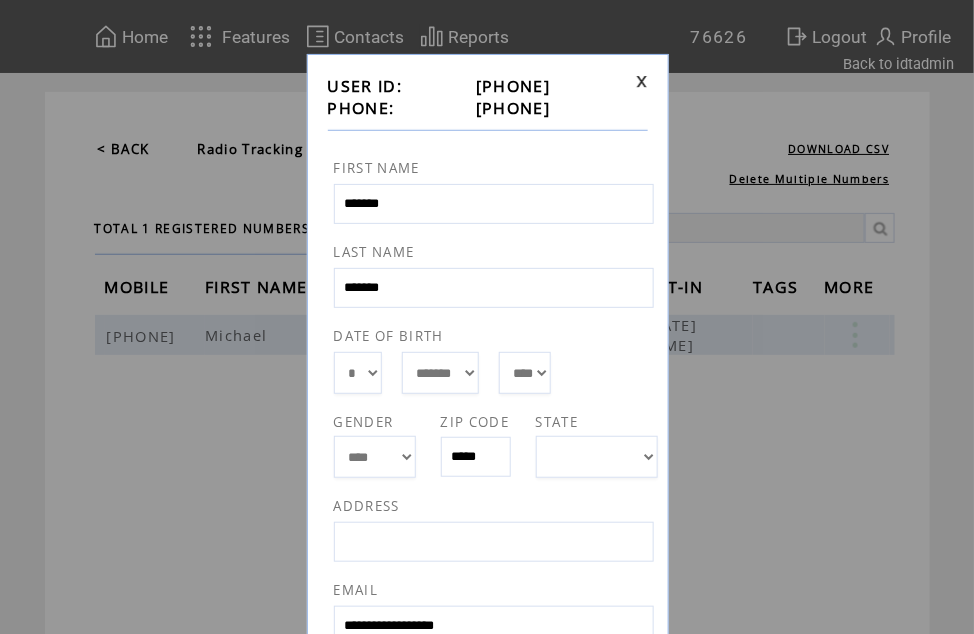 scroll, scrollTop: 0, scrollLeft: 0, axis: both 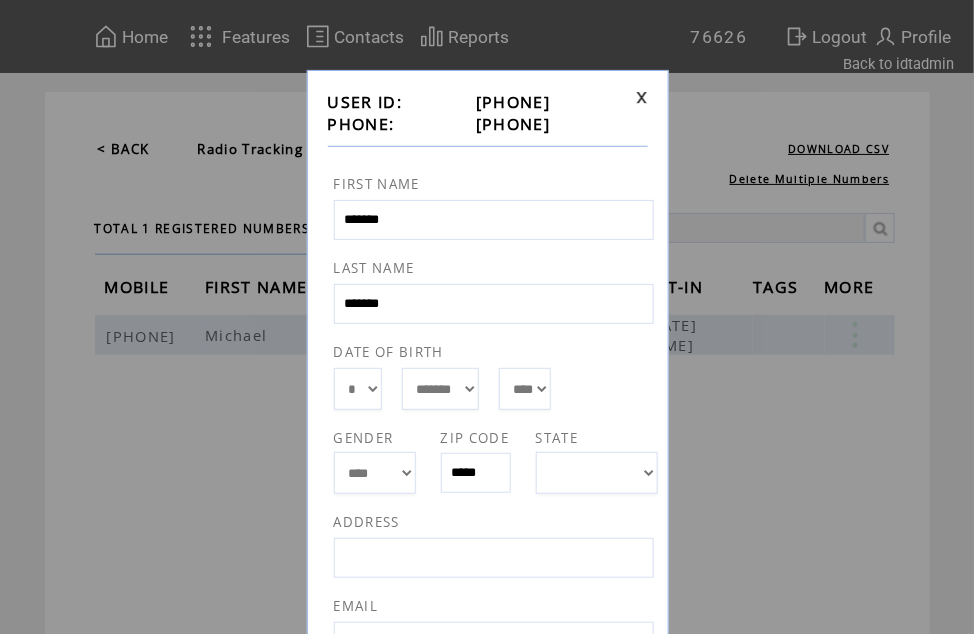click at bounding box center [642, 97] 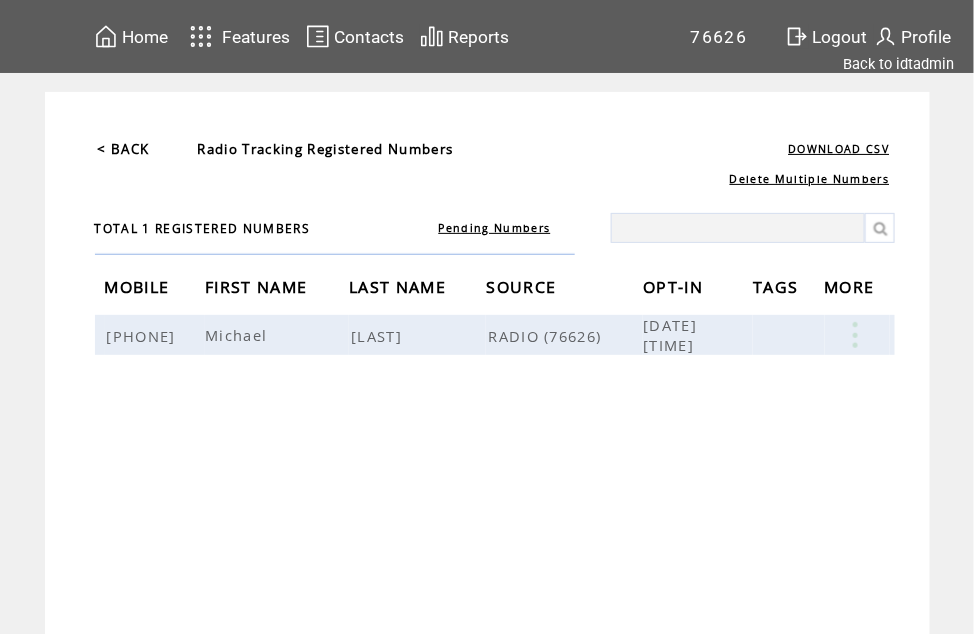click on "Home
Features
Contacts
Reports
76626" at bounding box center [487, 349] 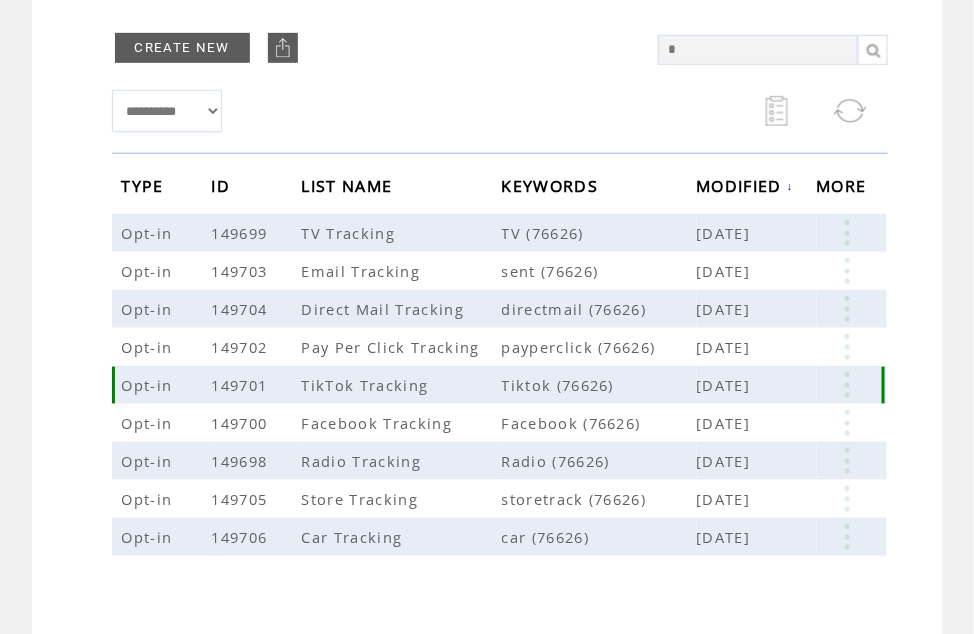 scroll, scrollTop: 211, scrollLeft: 0, axis: vertical 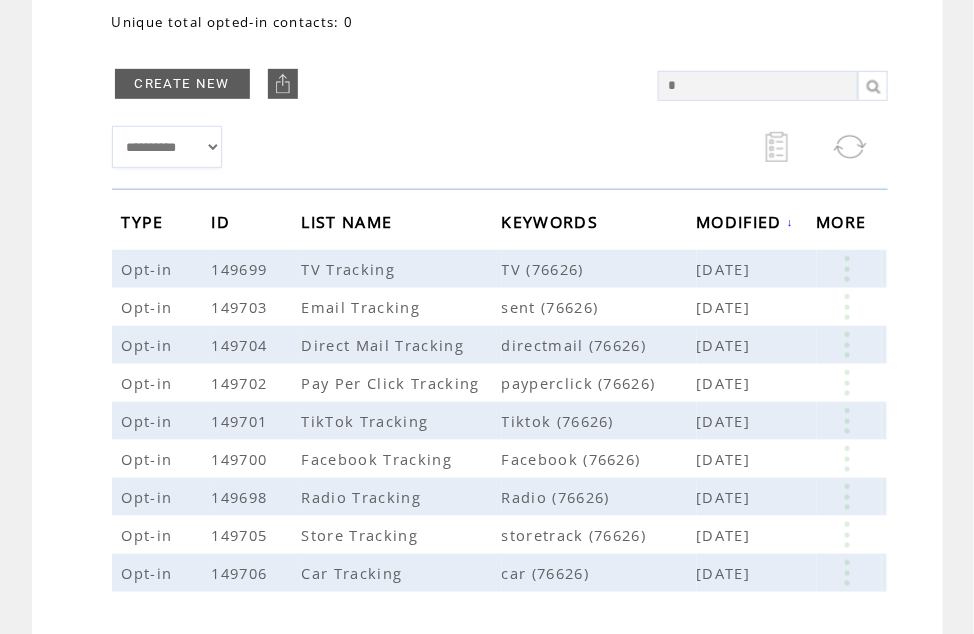 click on "**********" at bounding box center [375, 147] 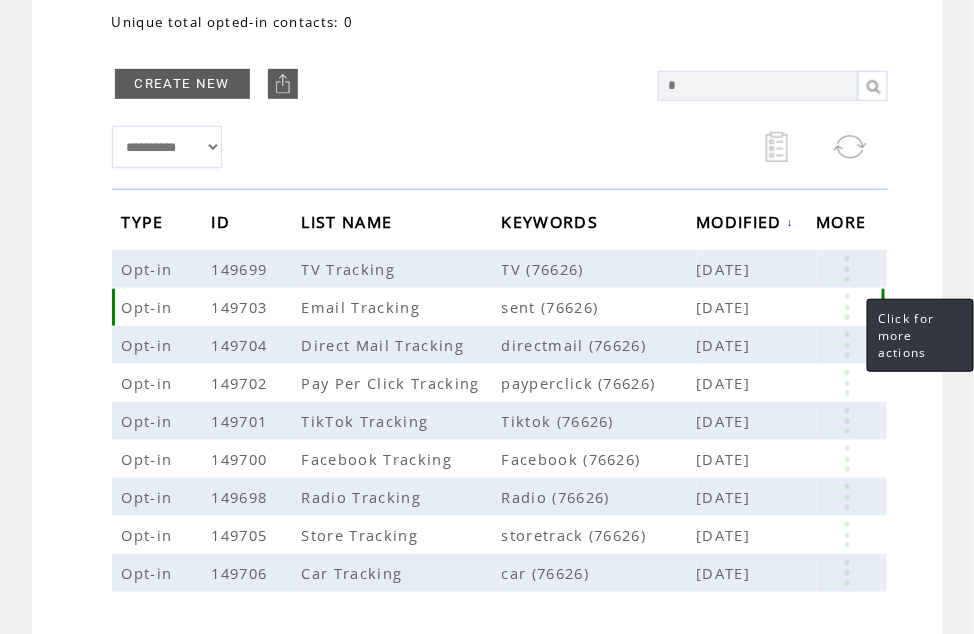 click at bounding box center (847, 307) 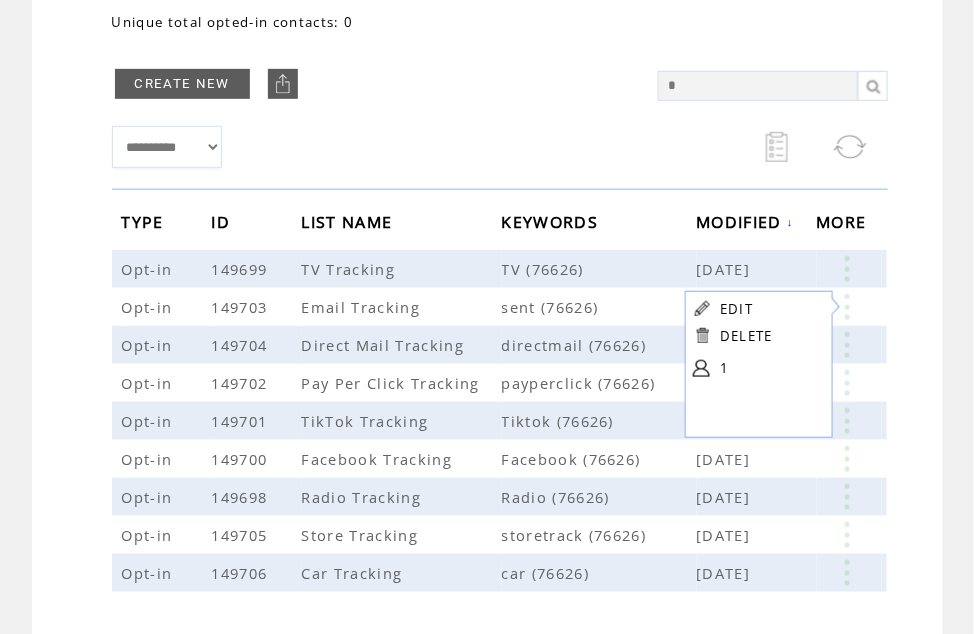 click at bounding box center [375, 111] 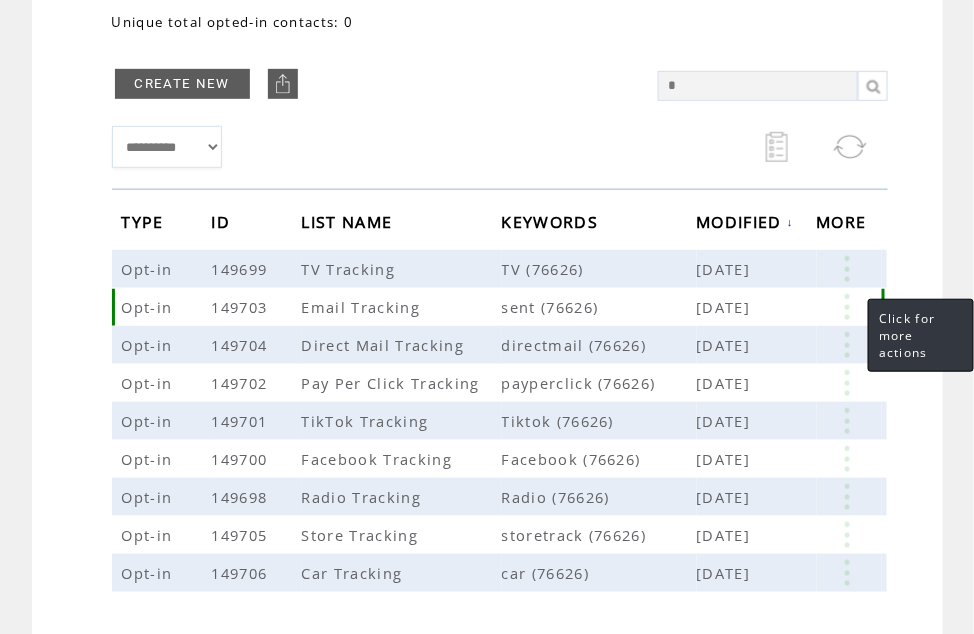 click at bounding box center [847, 307] 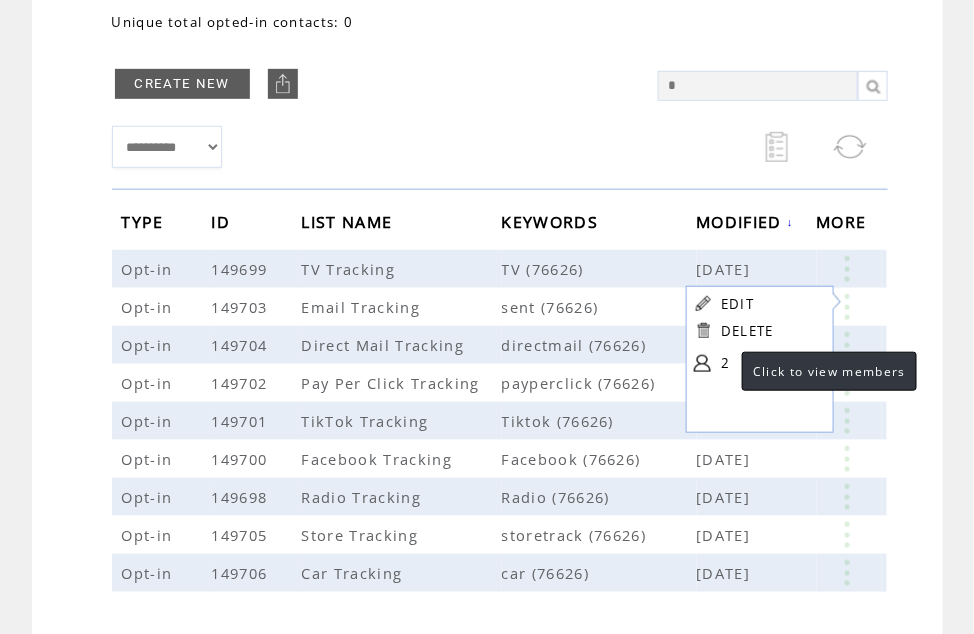 click on "2" at bounding box center [771, 363] 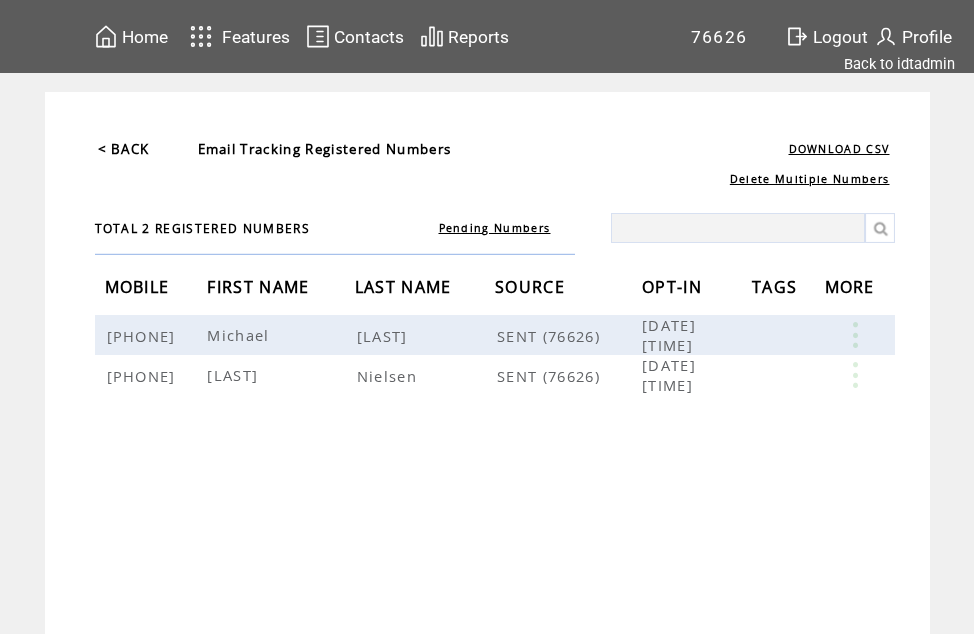 scroll, scrollTop: 0, scrollLeft: 0, axis: both 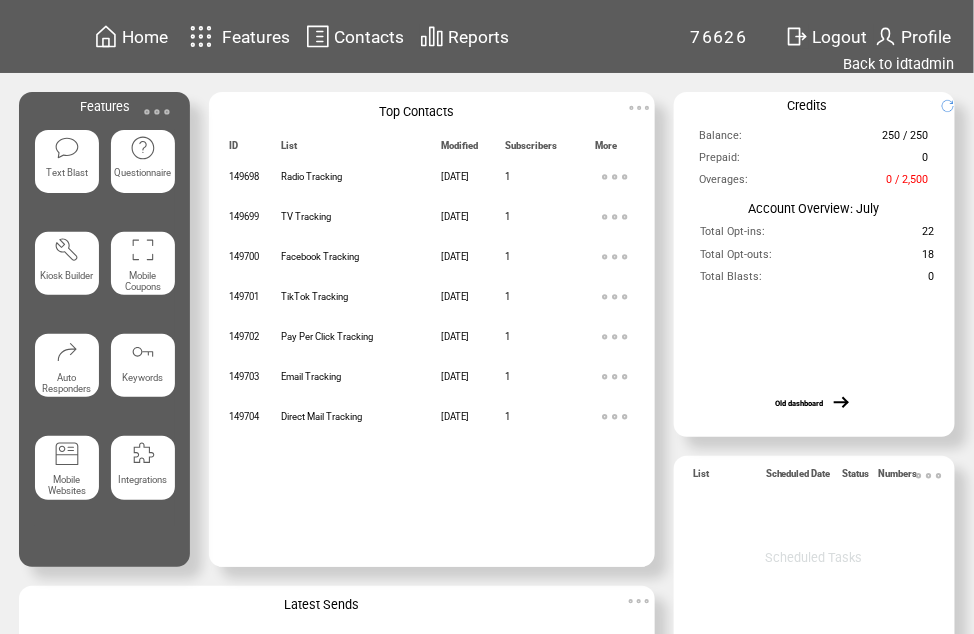 click on "Home" at bounding box center (145, 37) 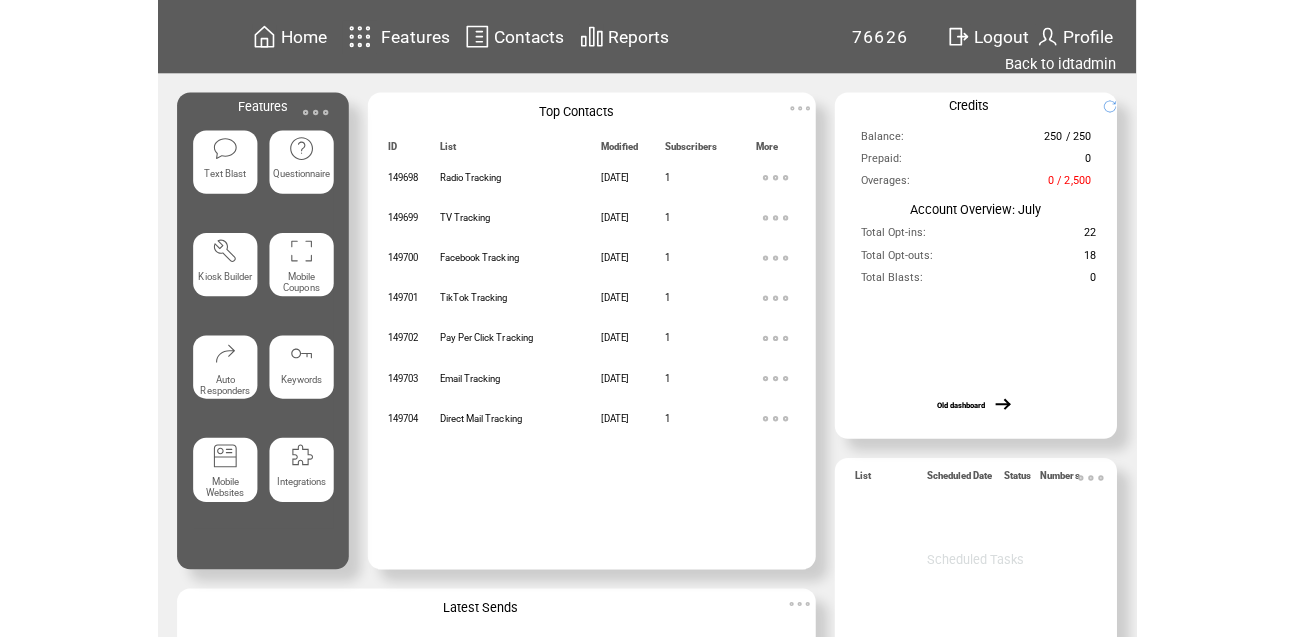 scroll, scrollTop: 0, scrollLeft: 0, axis: both 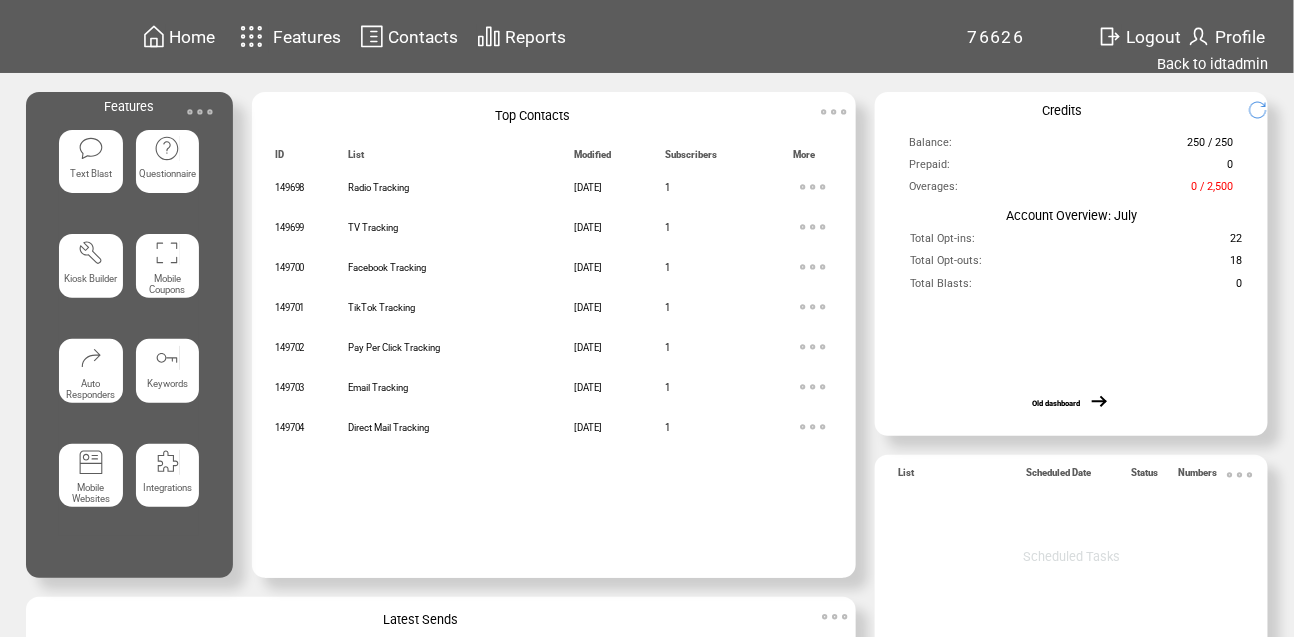 click on "Home" at bounding box center (193, 37) 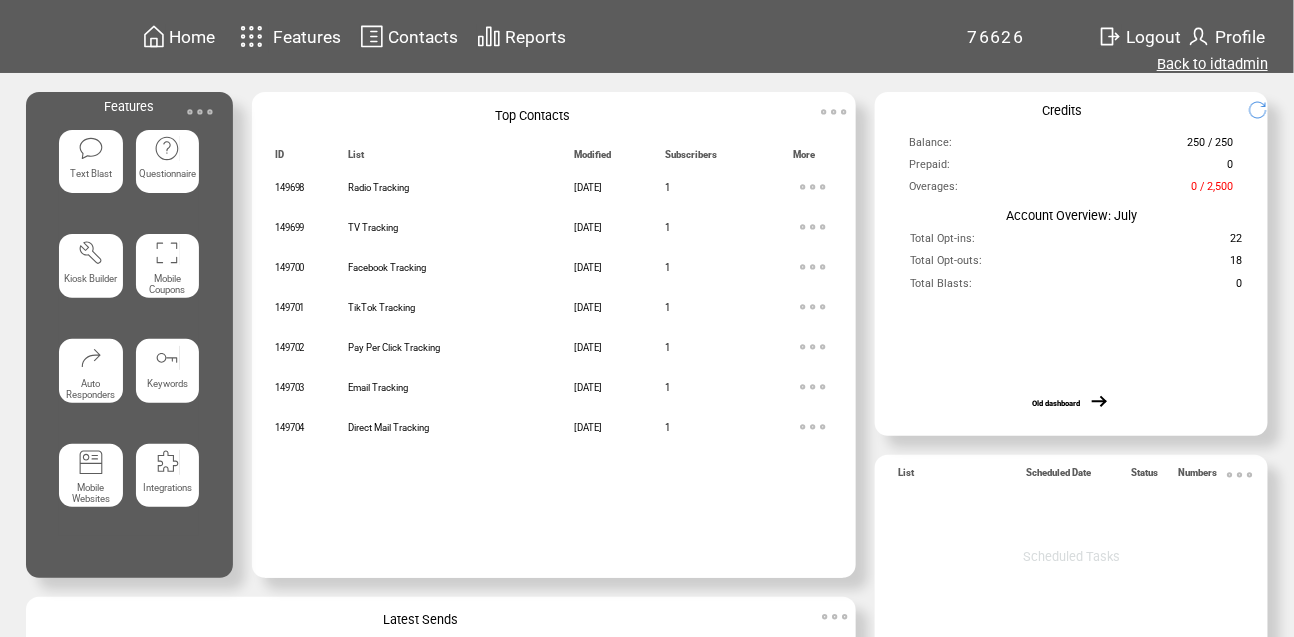 click on "Back to idtadmin" at bounding box center (1212, 64) 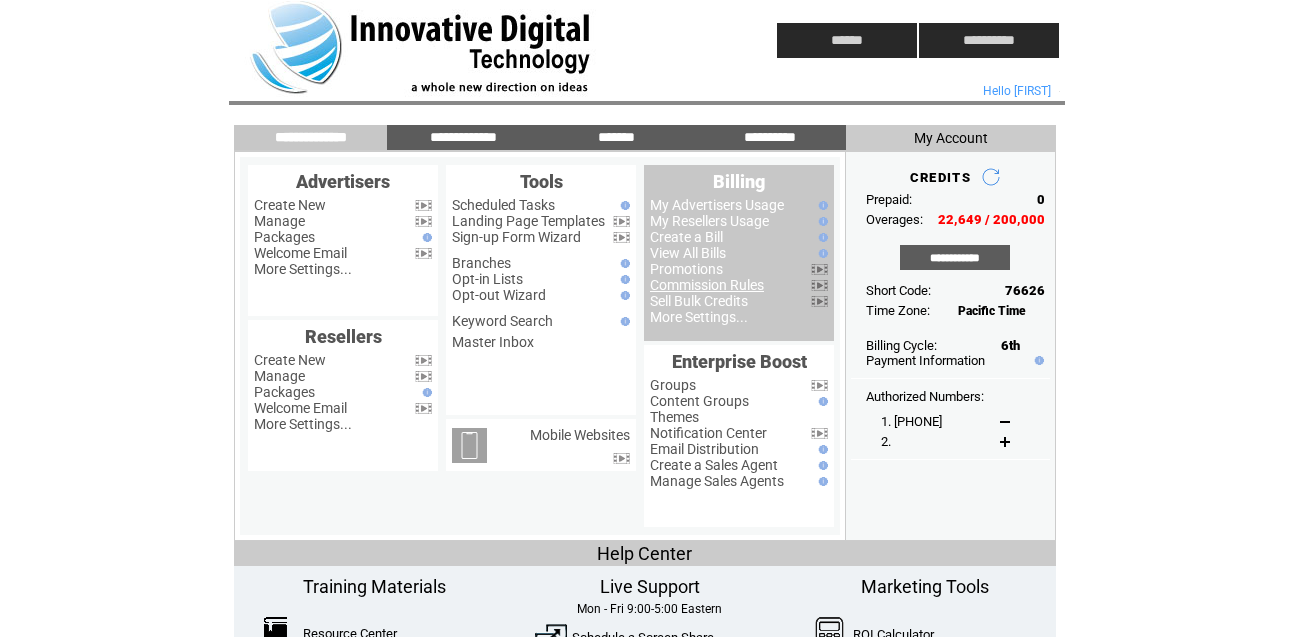 scroll, scrollTop: 0, scrollLeft: 0, axis: both 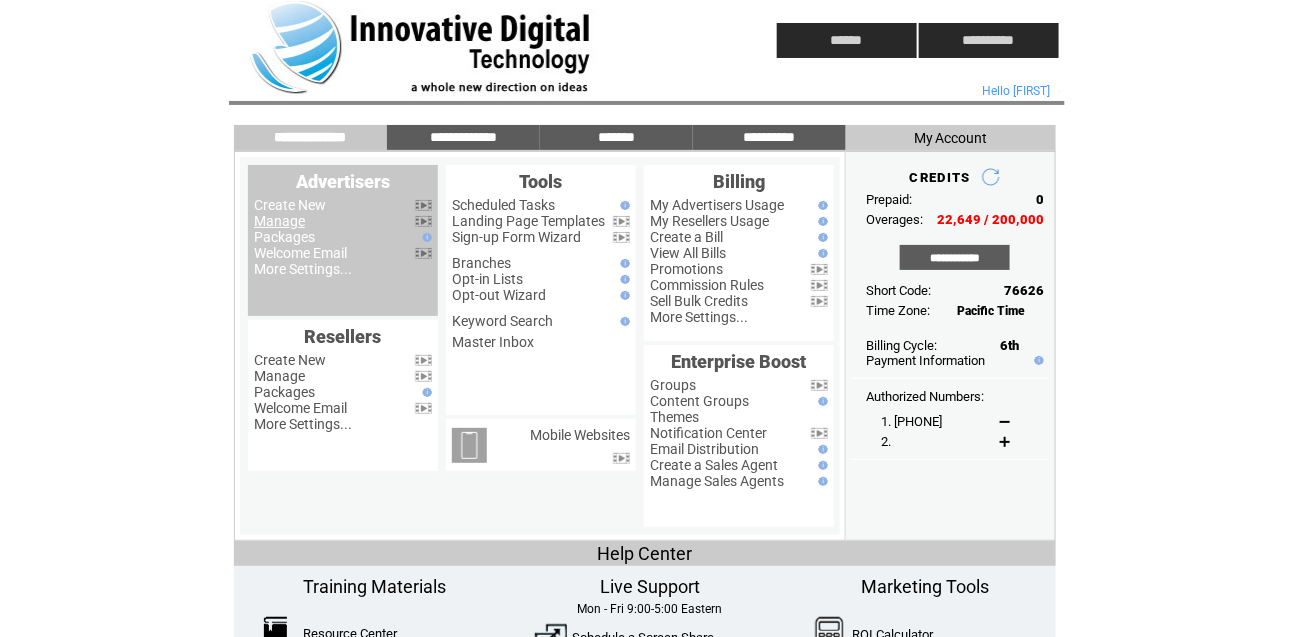 click on "Manage" at bounding box center (279, 221) 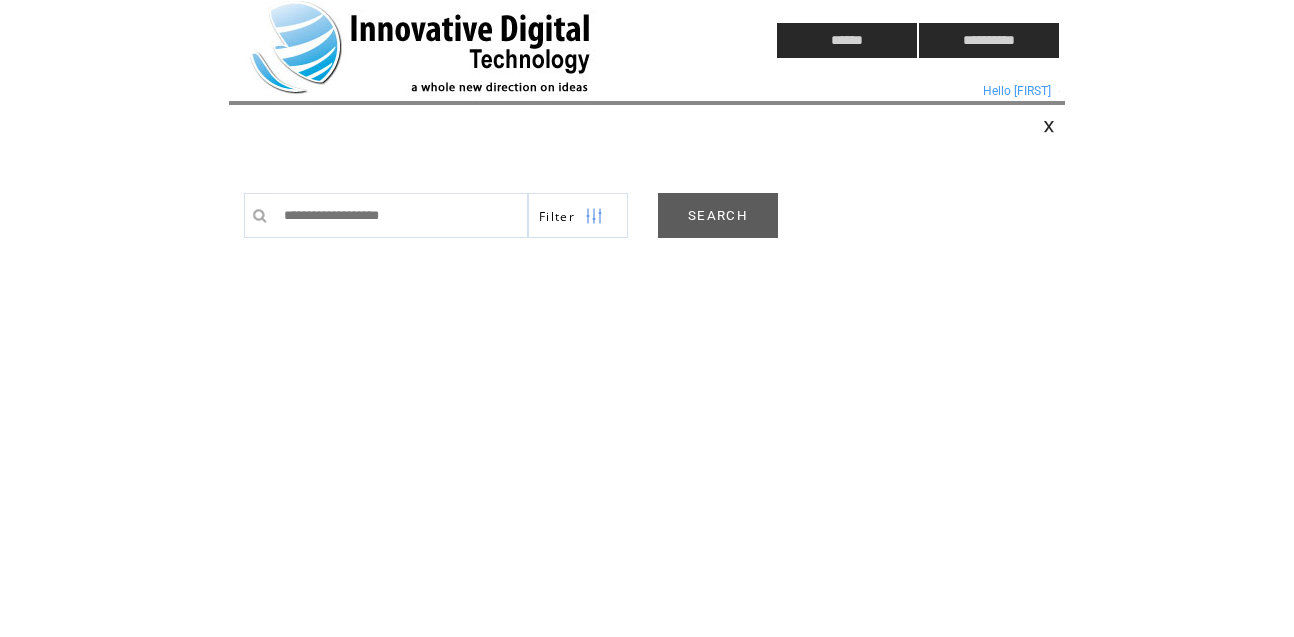 scroll, scrollTop: 0, scrollLeft: 0, axis: both 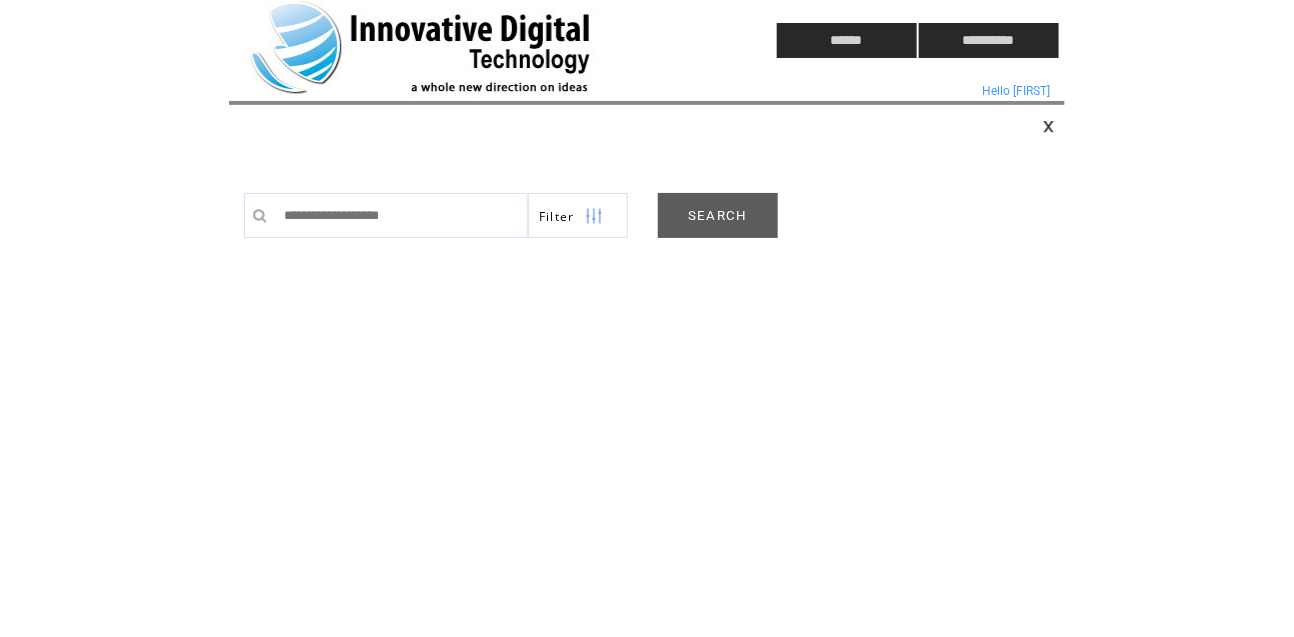 click on "SEARCH" at bounding box center [718, 215] 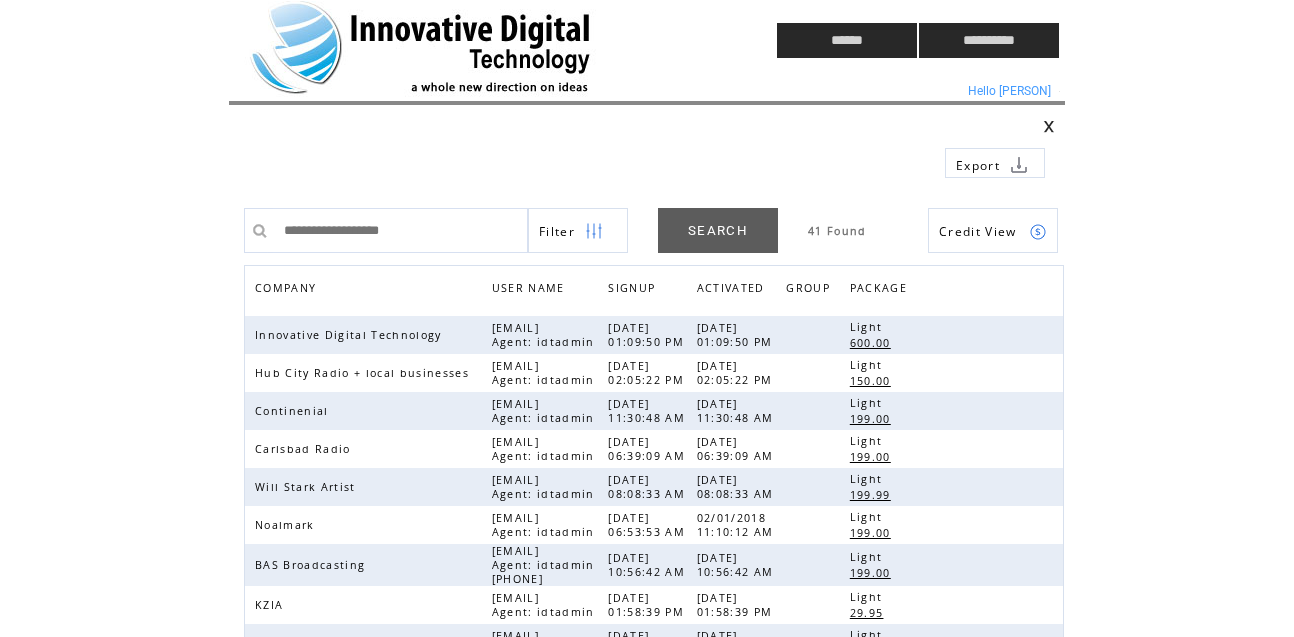 scroll, scrollTop: 0, scrollLeft: 0, axis: both 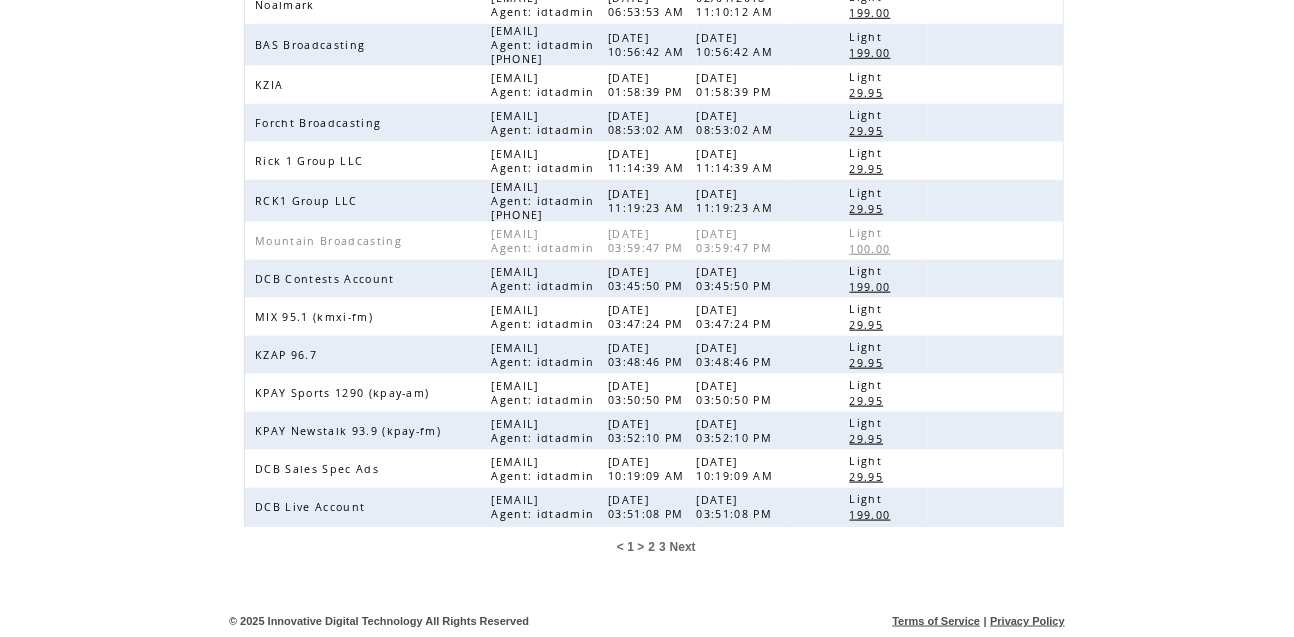 click on "3" at bounding box center (662, 547) 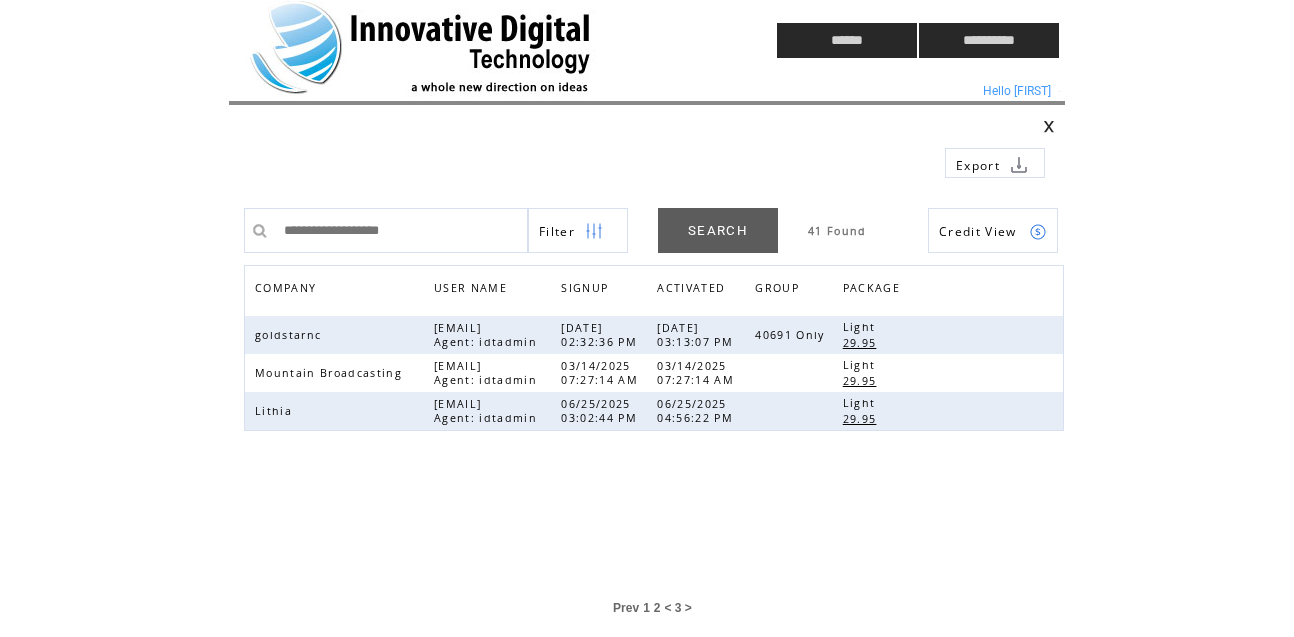 scroll, scrollTop: 0, scrollLeft: 0, axis: both 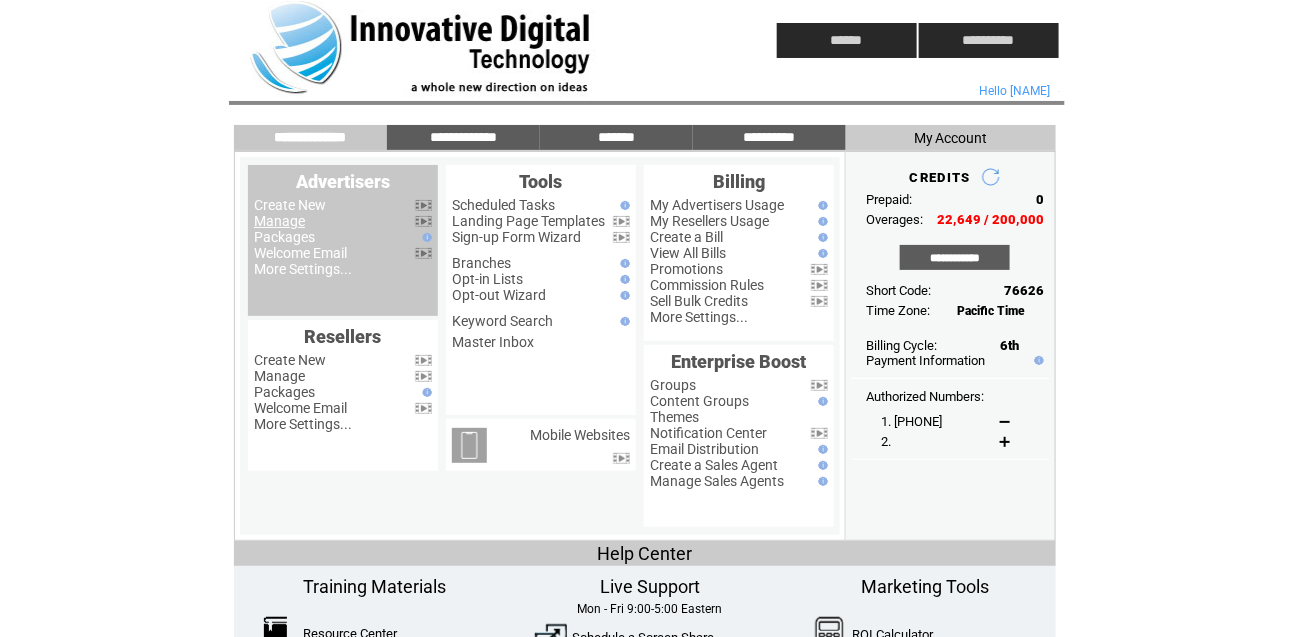 click on "Manage" at bounding box center [279, 221] 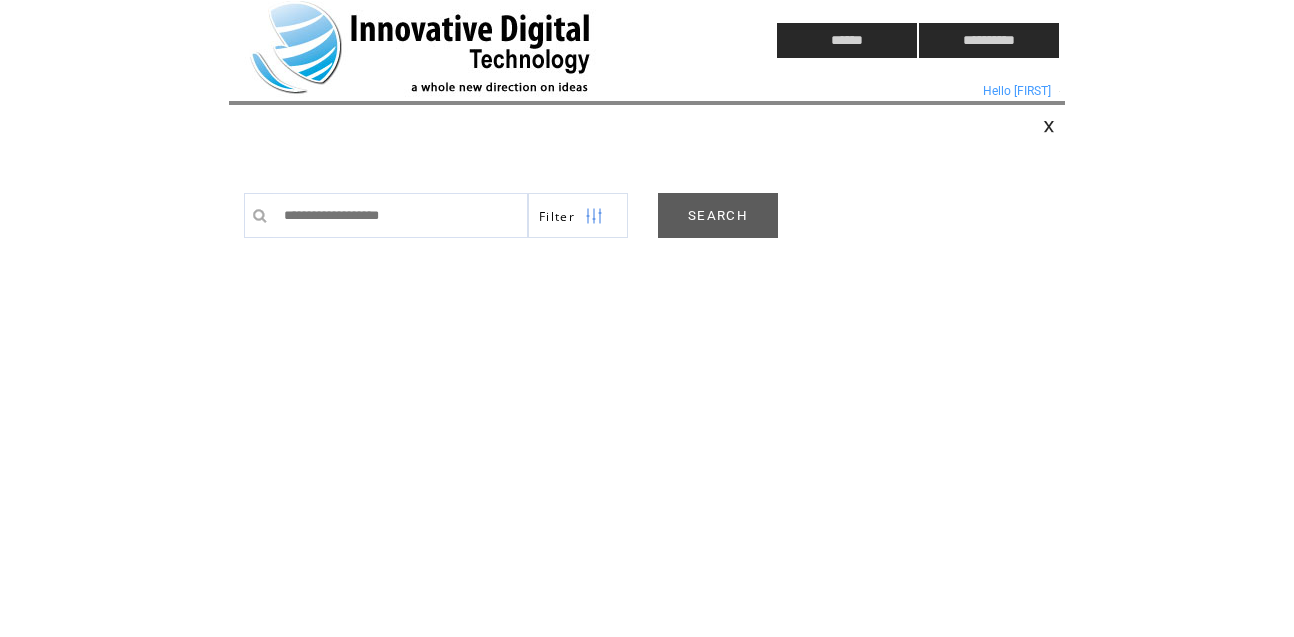 scroll, scrollTop: 0, scrollLeft: 0, axis: both 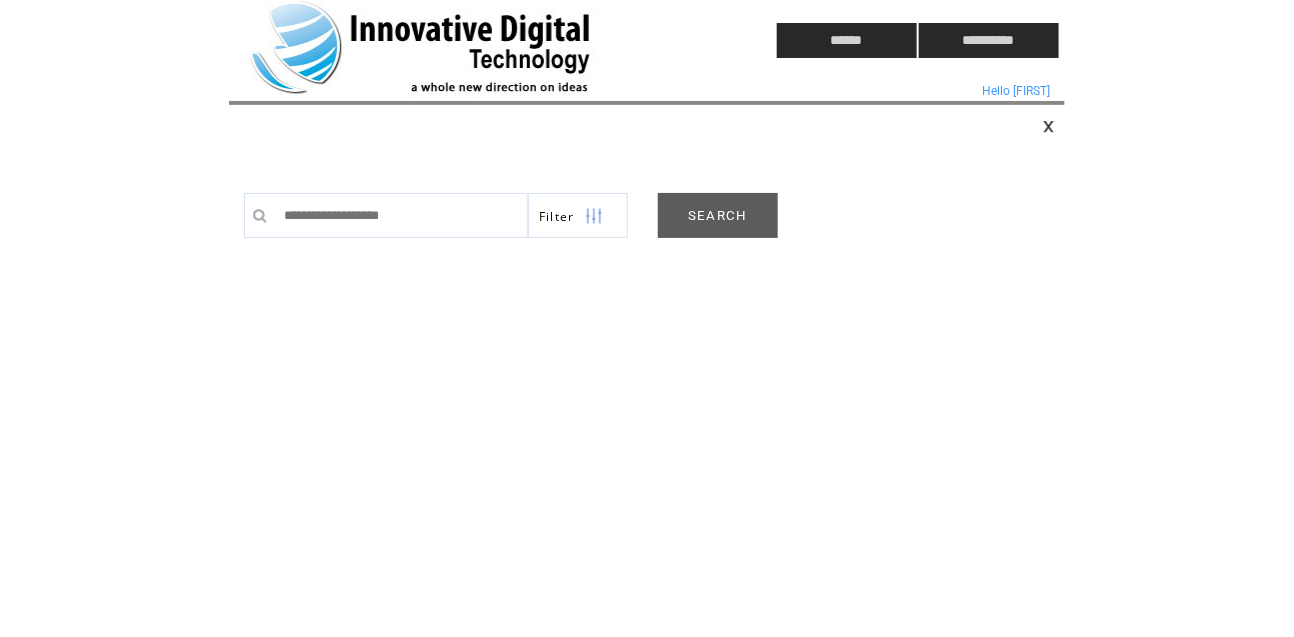 click on "SEARCH" at bounding box center (718, 215) 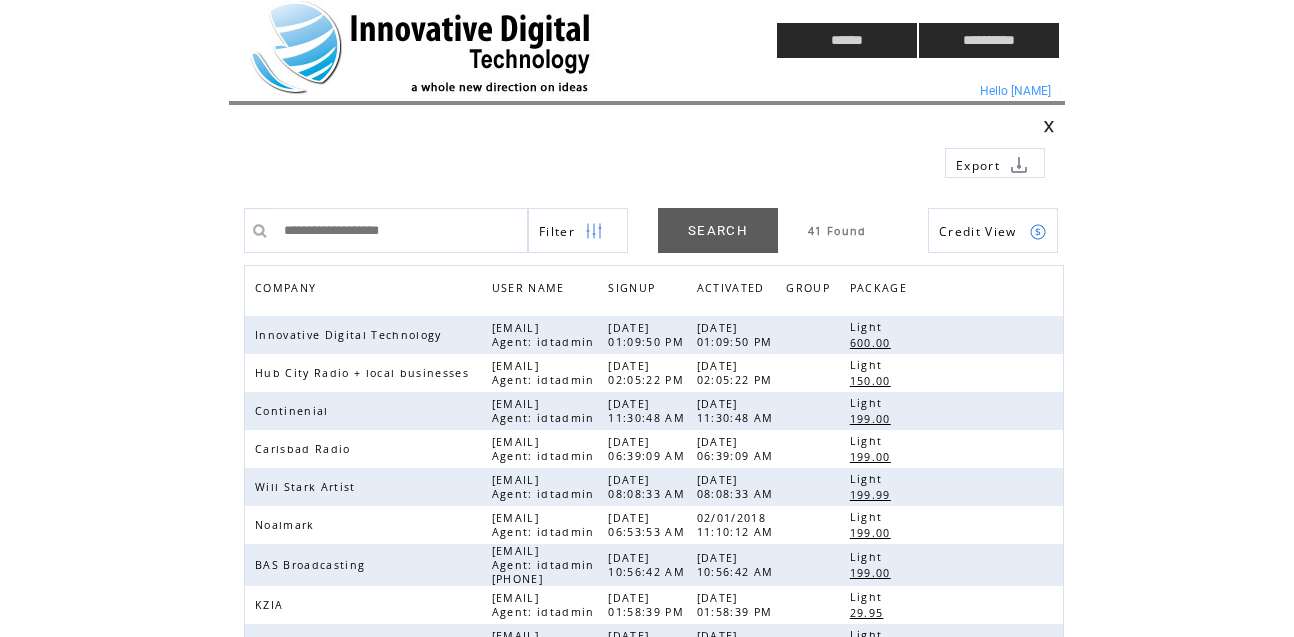 scroll, scrollTop: 0, scrollLeft: 0, axis: both 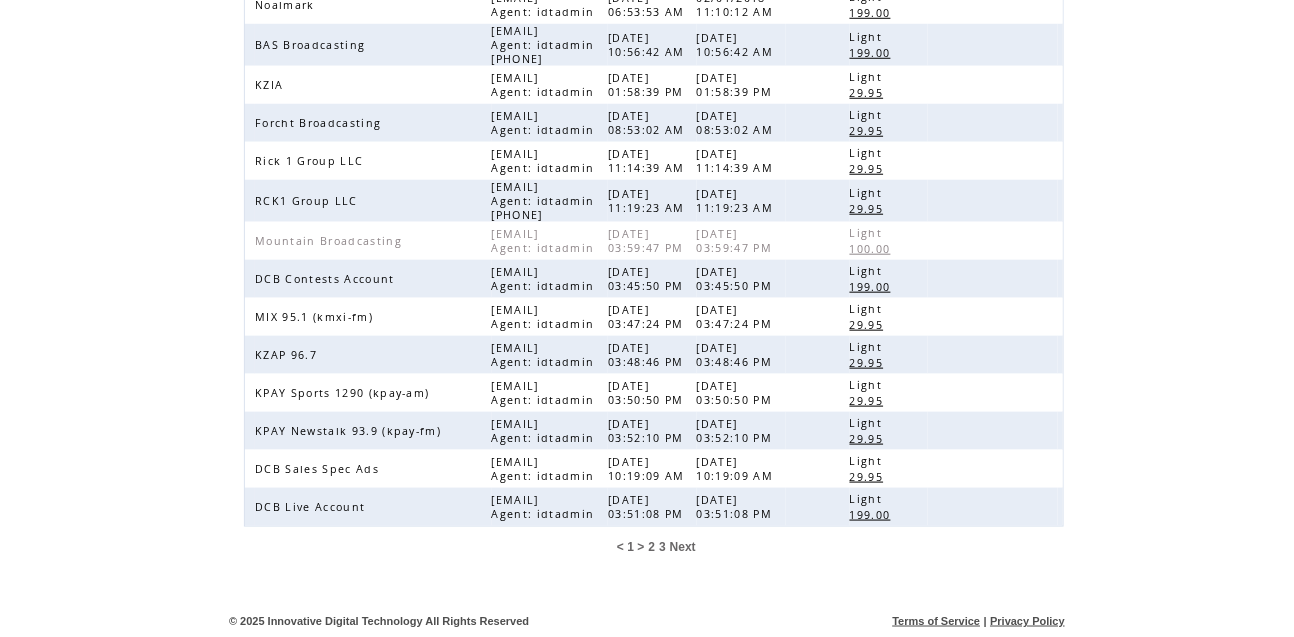 click on "2" at bounding box center (651, 547) 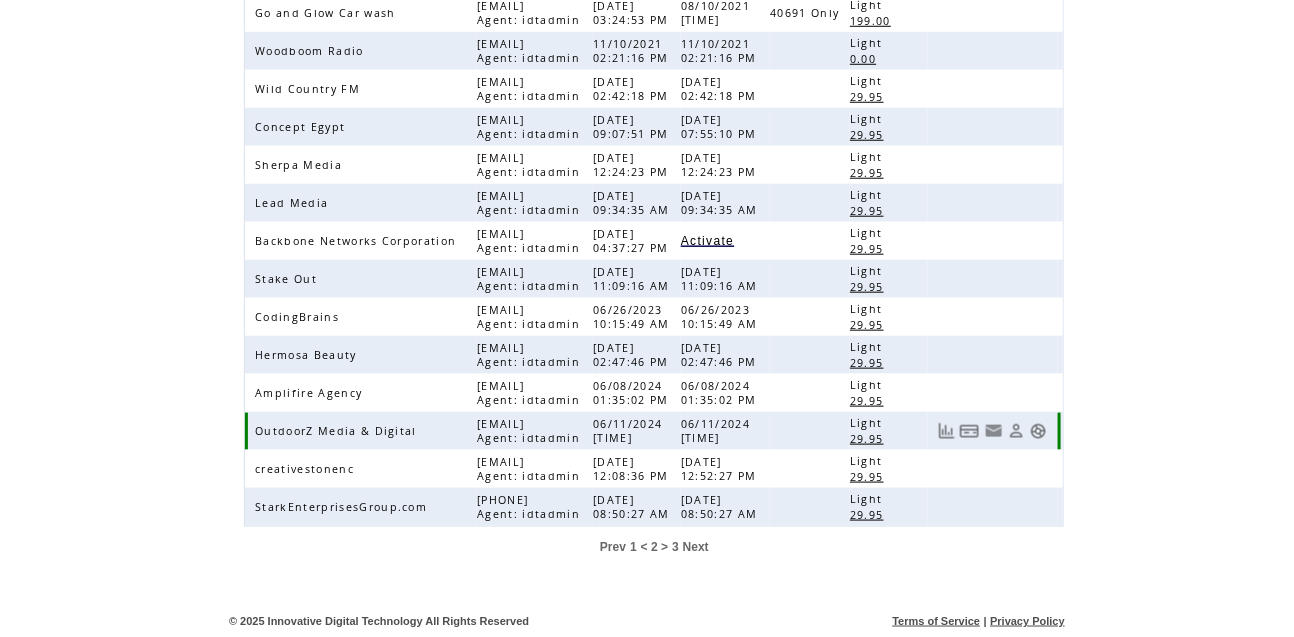 click at bounding box center [1038, 431] 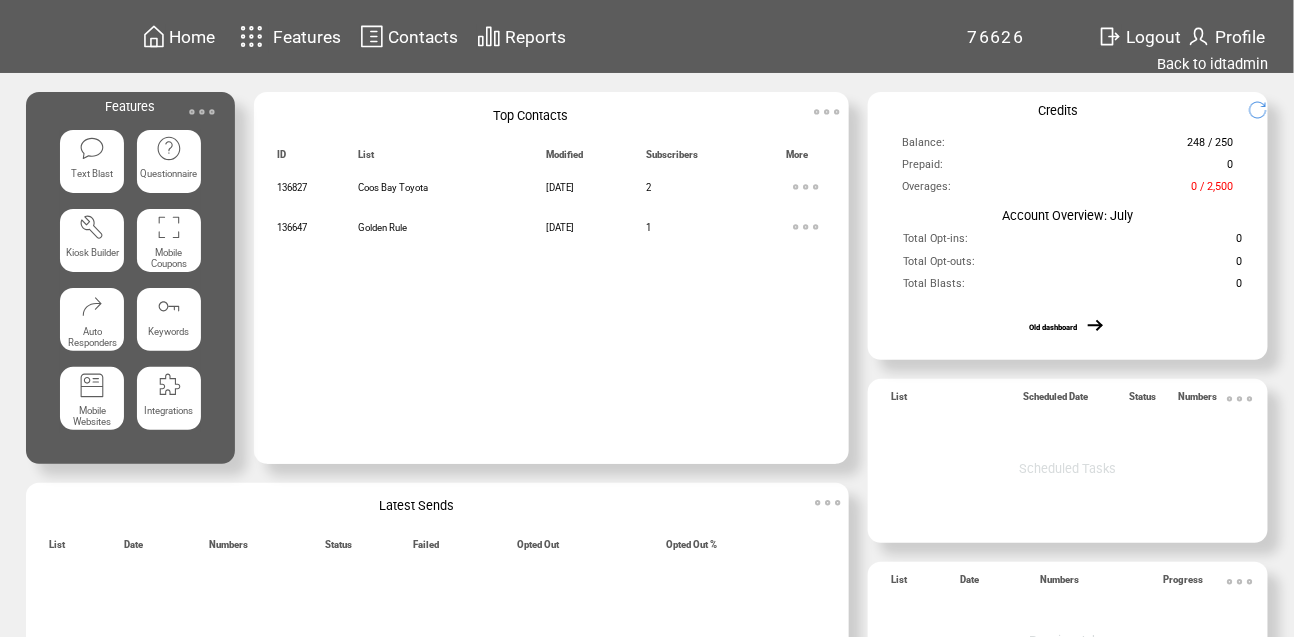 scroll, scrollTop: 0, scrollLeft: 0, axis: both 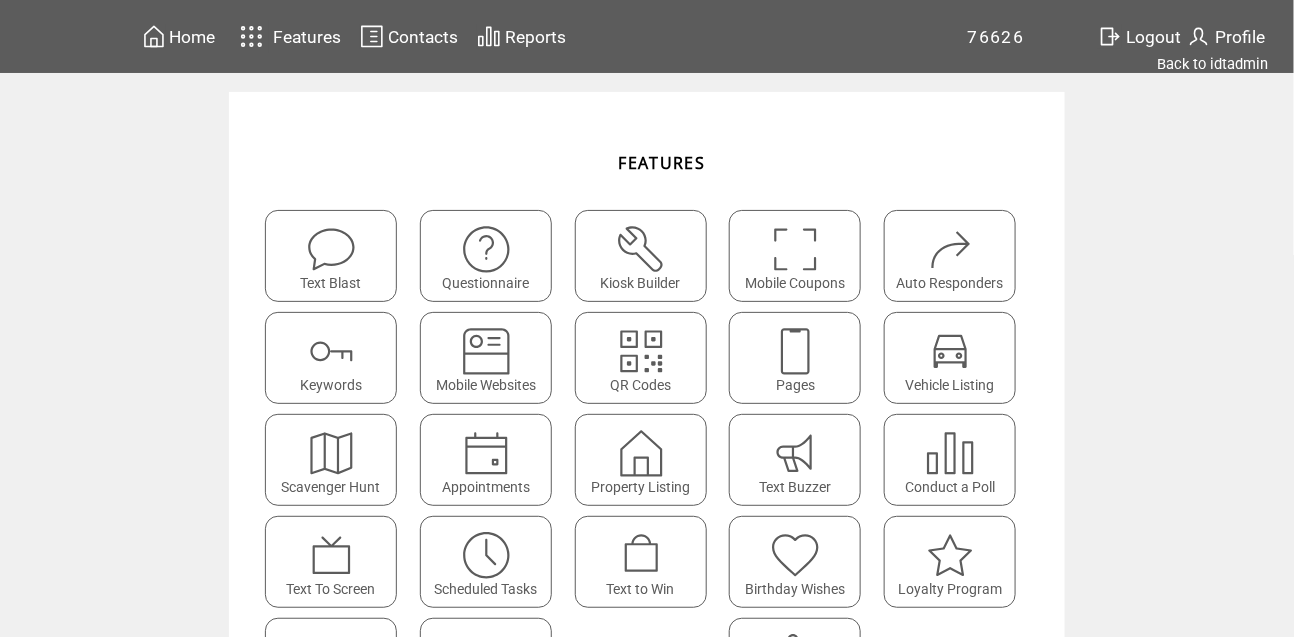 click at bounding box center (795, 351) 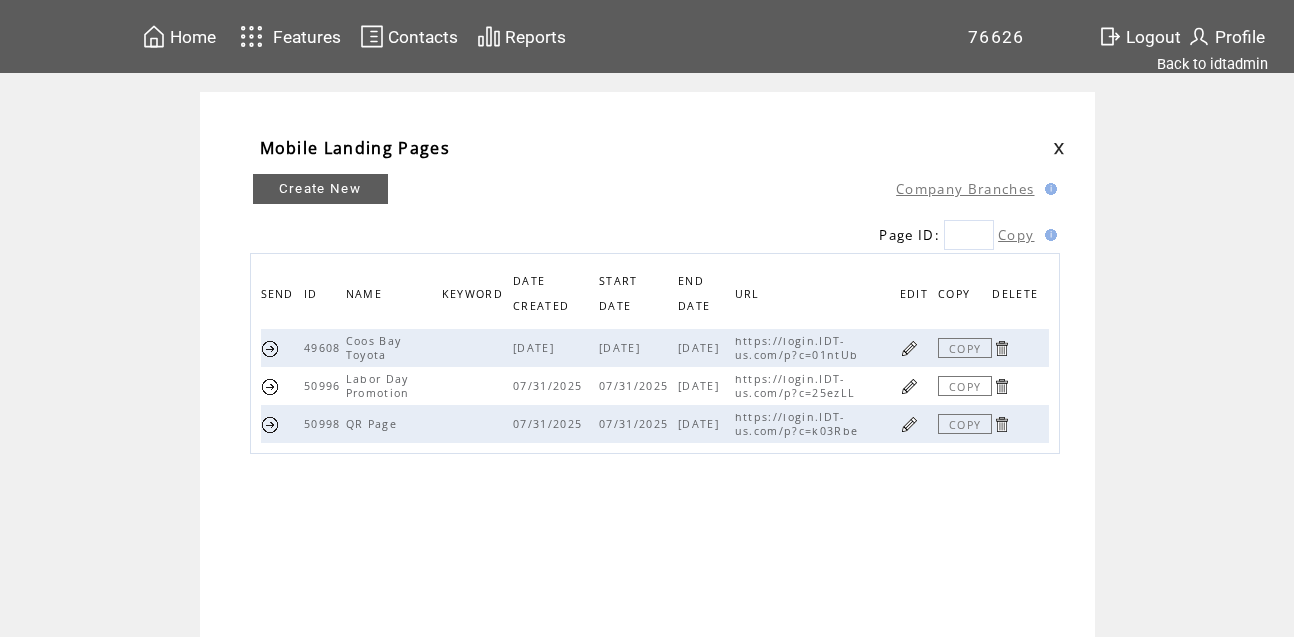 scroll, scrollTop: 0, scrollLeft: 0, axis: both 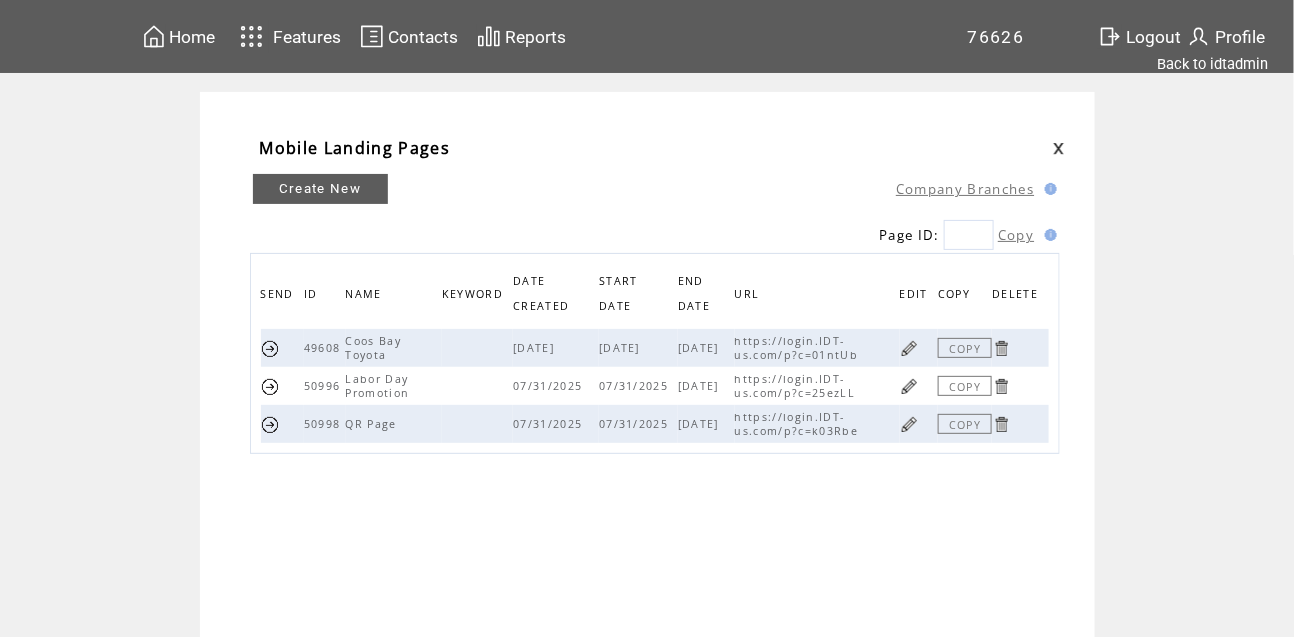 click at bounding box center (909, 386) 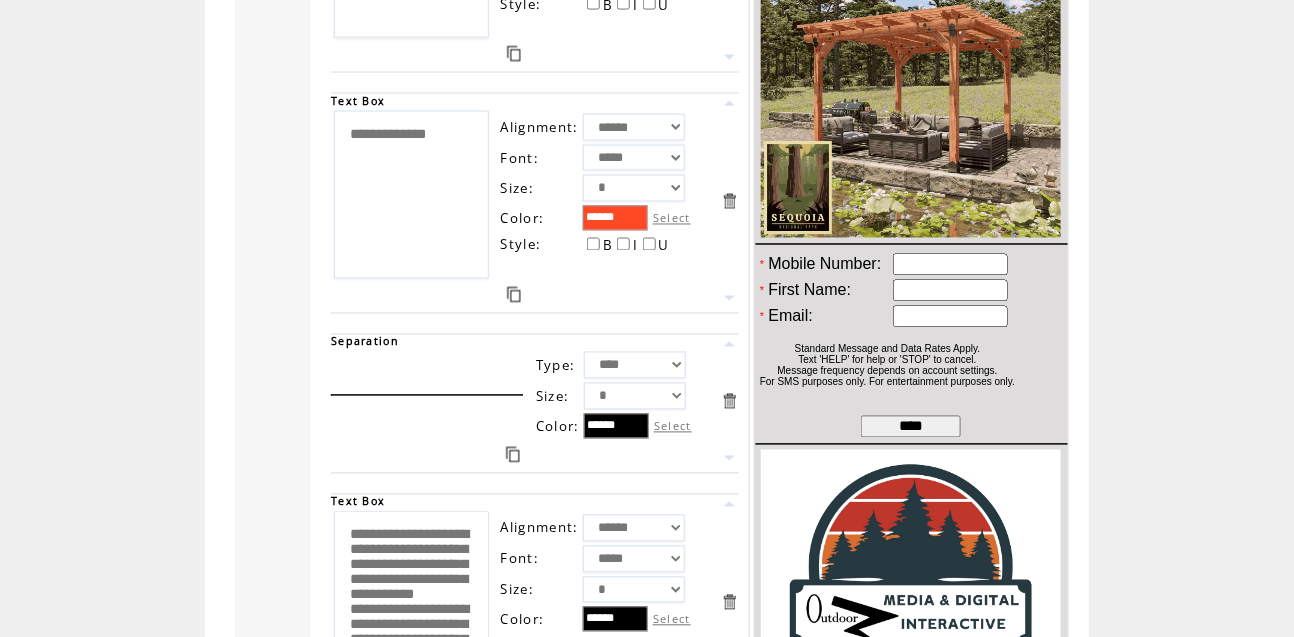 scroll, scrollTop: 0, scrollLeft: 0, axis: both 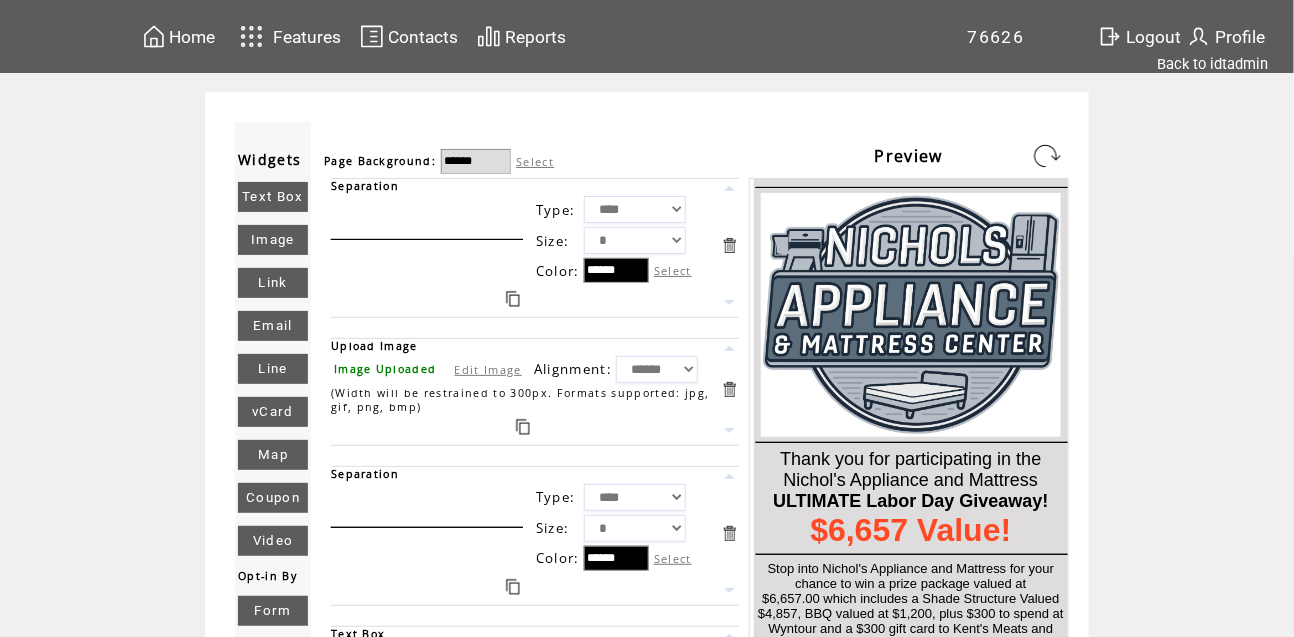 click on "Home" at bounding box center (193, 37) 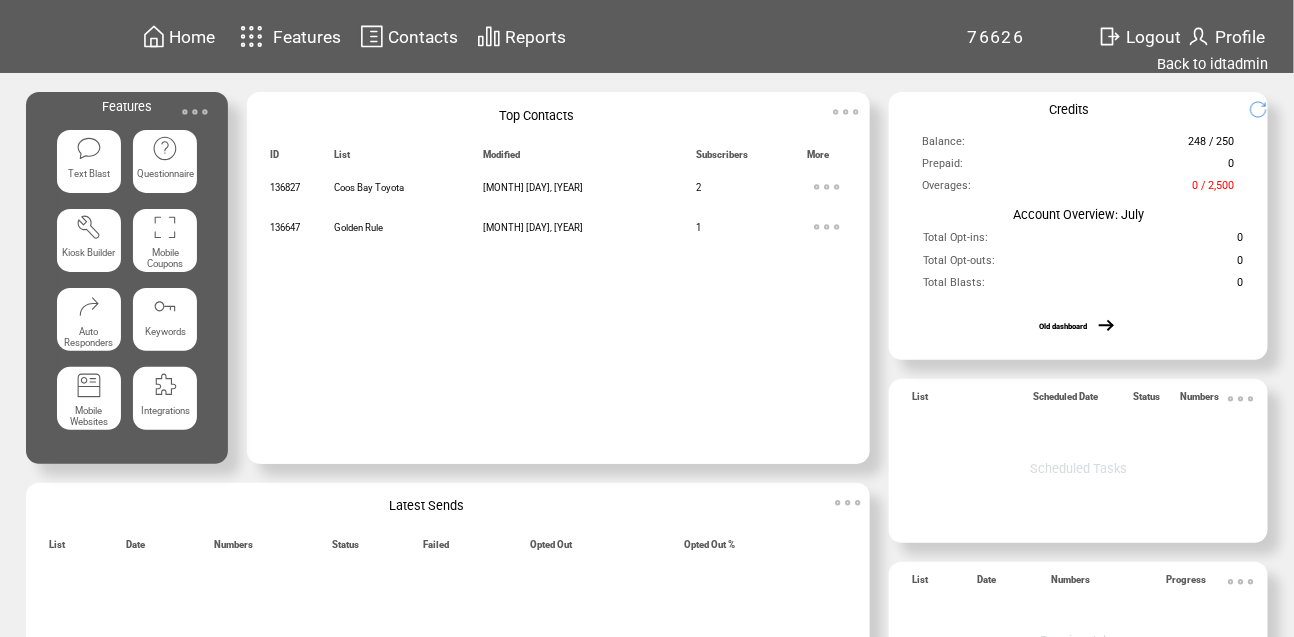 scroll, scrollTop: 0, scrollLeft: 0, axis: both 